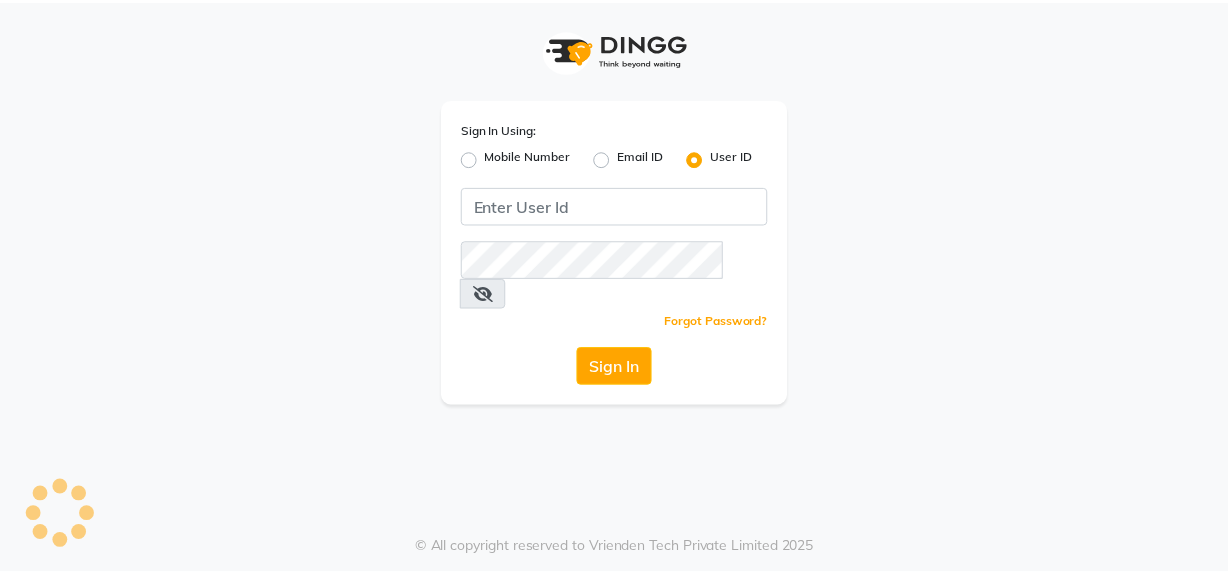 scroll, scrollTop: 0, scrollLeft: 0, axis: both 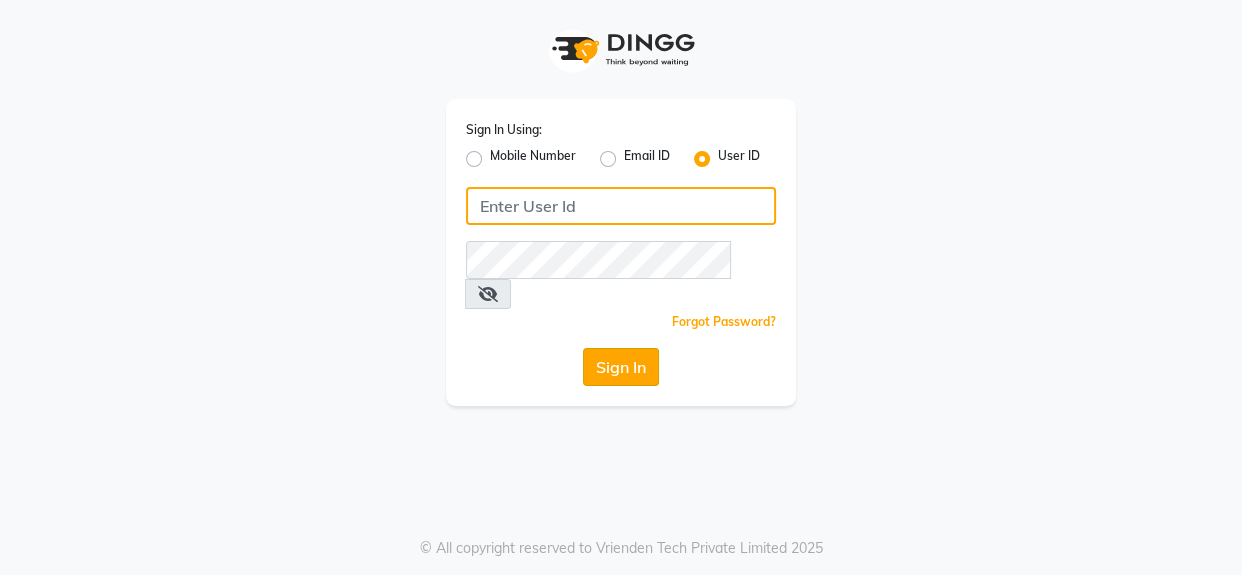 type on "1909makeover" 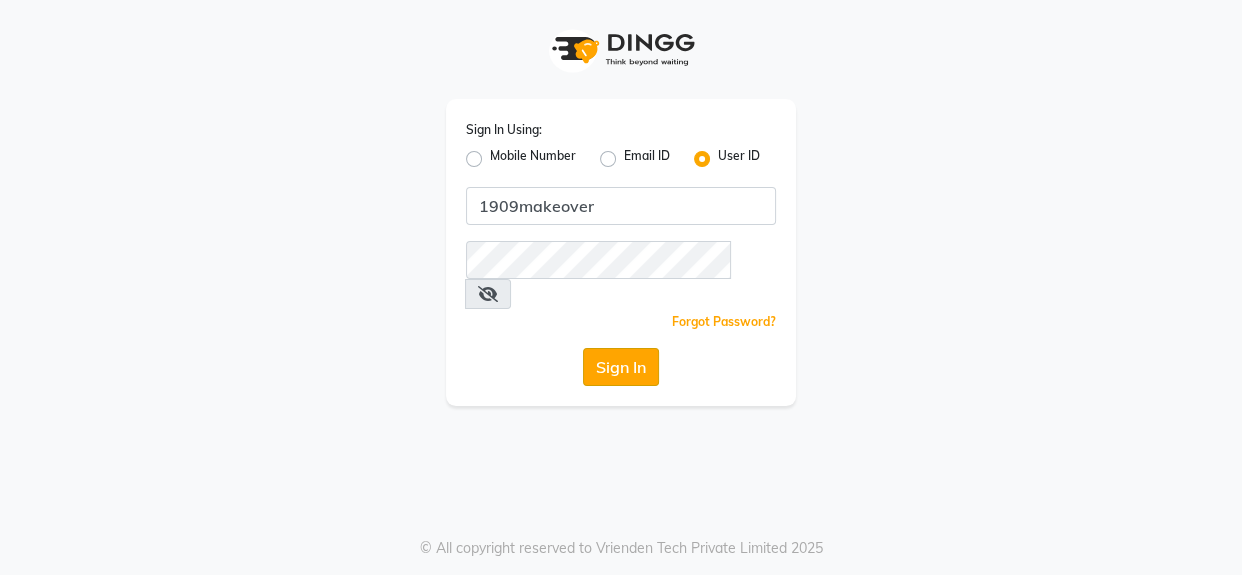 click on "Sign In" 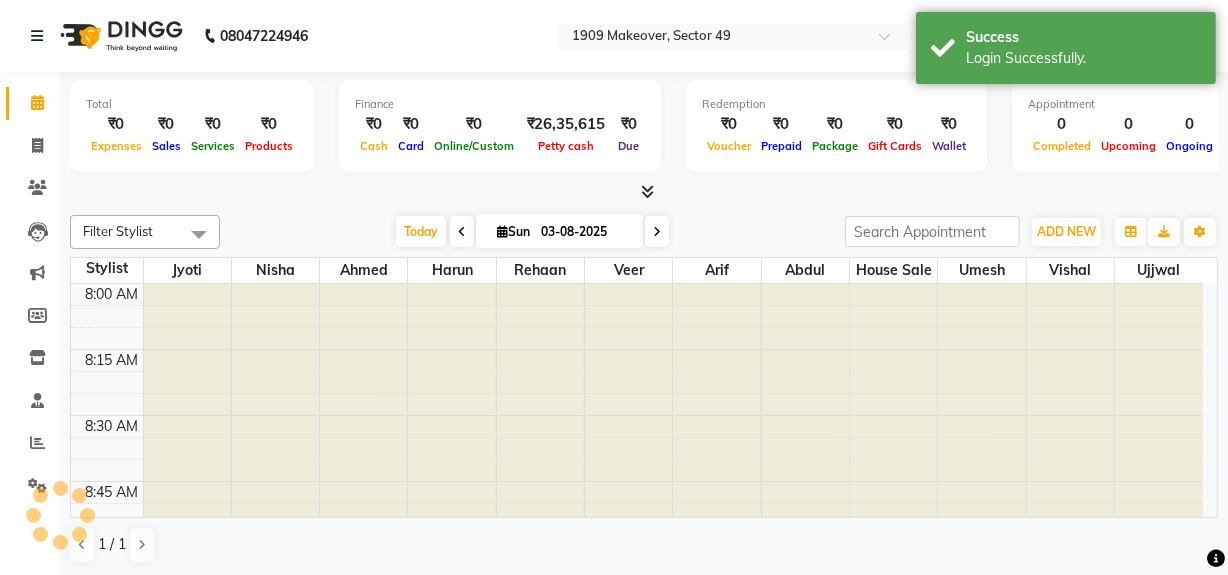 scroll, scrollTop: 0, scrollLeft: 0, axis: both 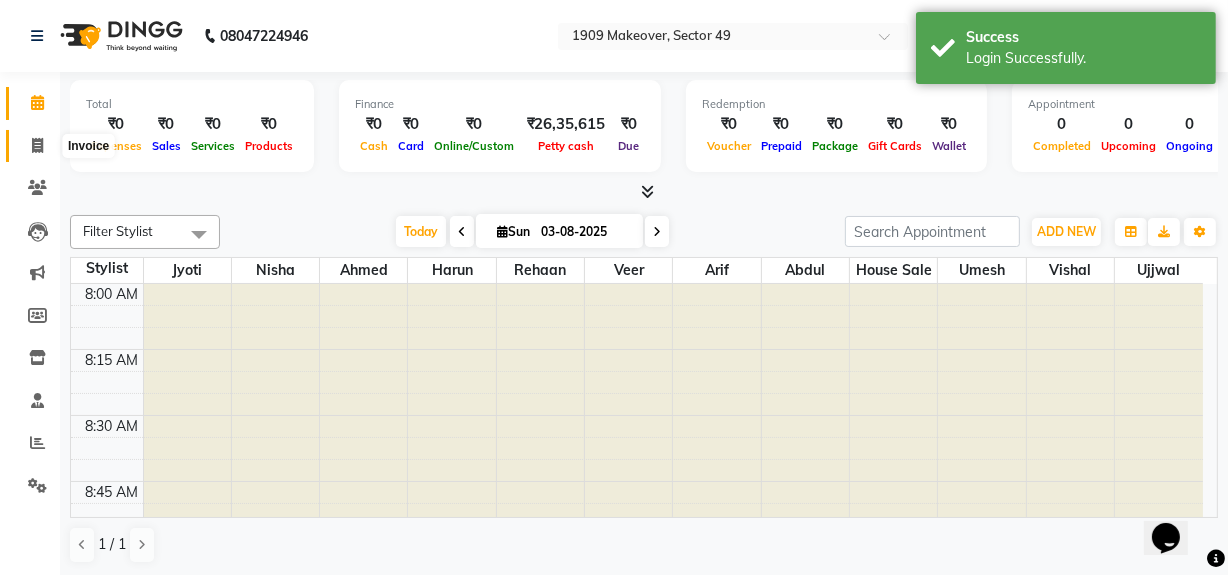 click 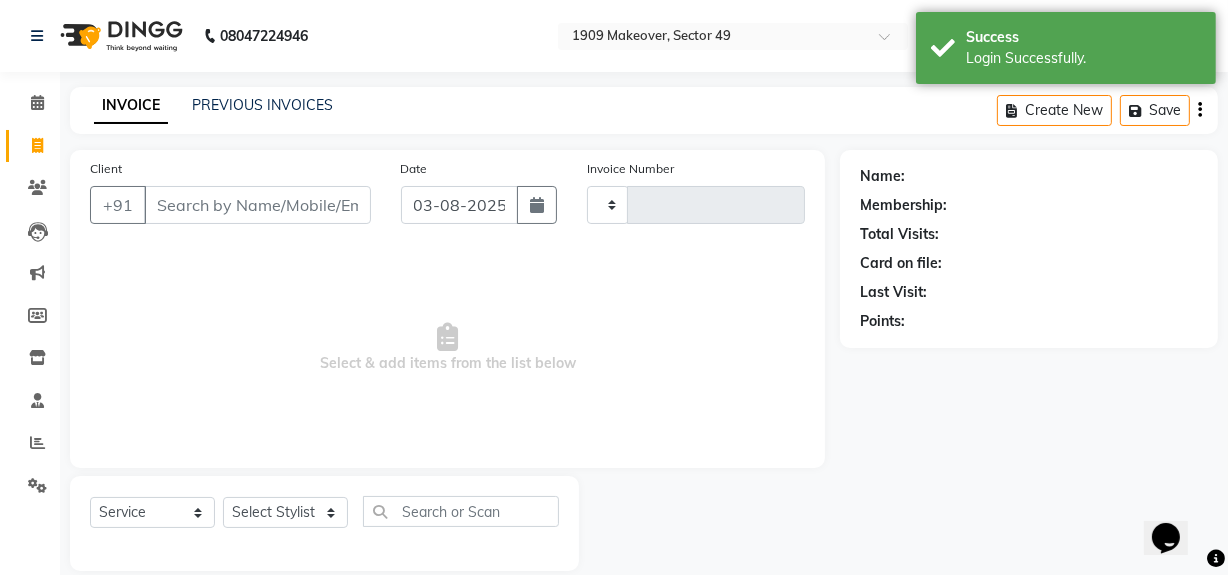type on "1772" 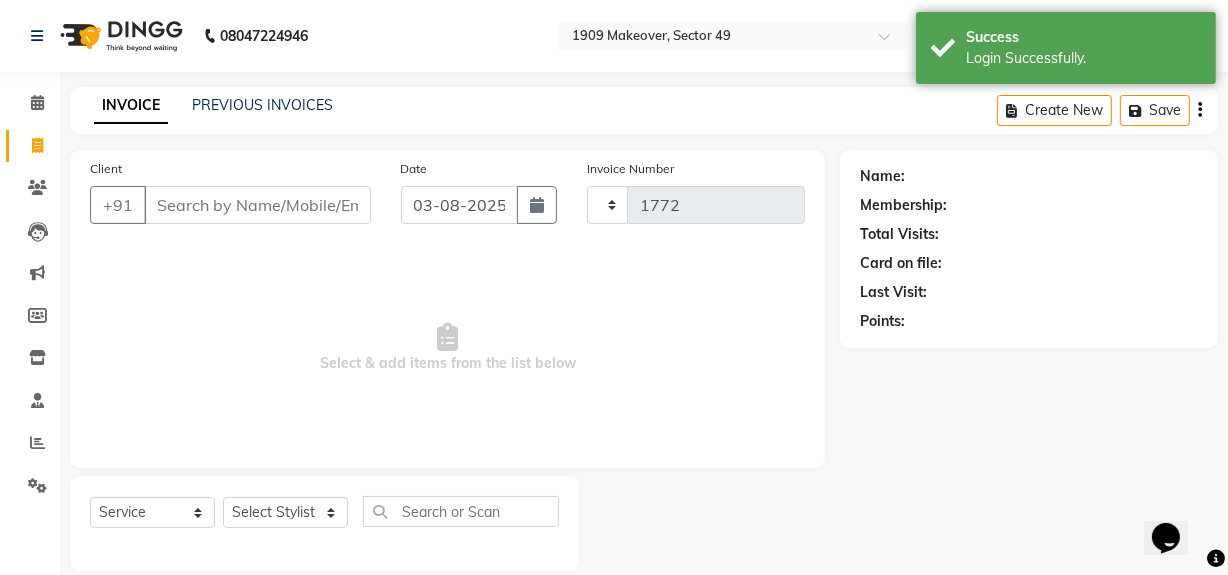 select on "6923" 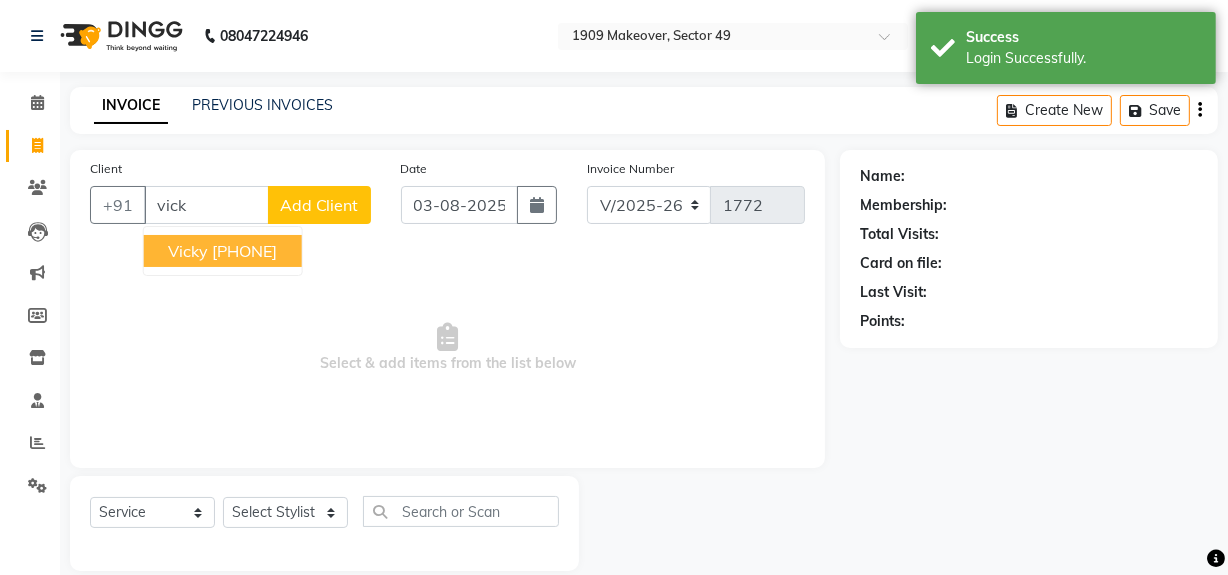 click on "[PHONE]" at bounding box center [244, 251] 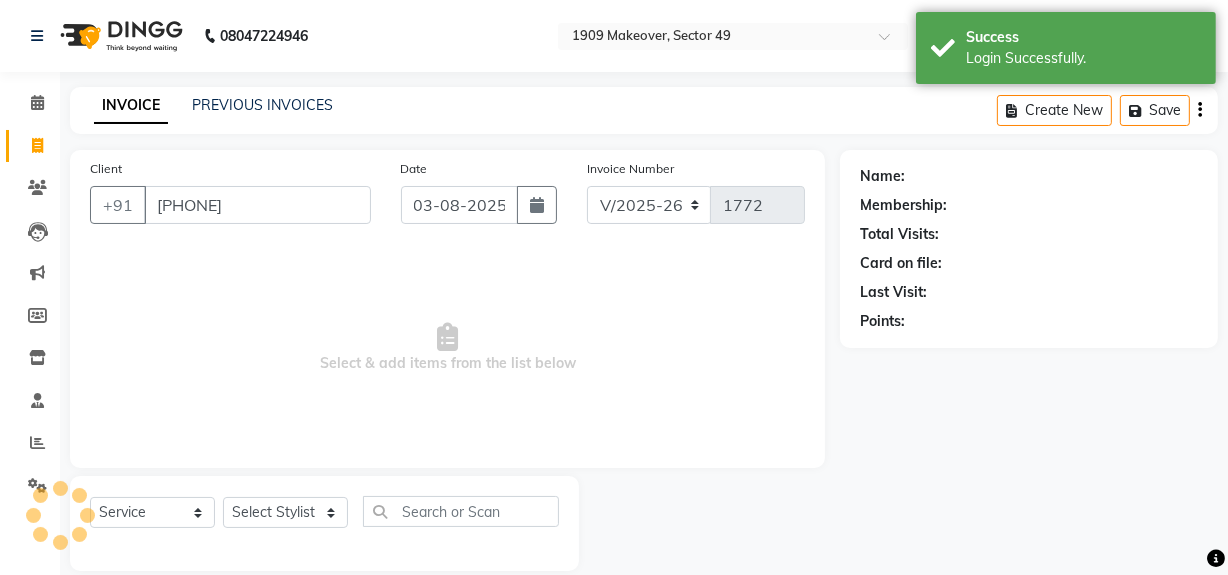 type on "[PHONE]" 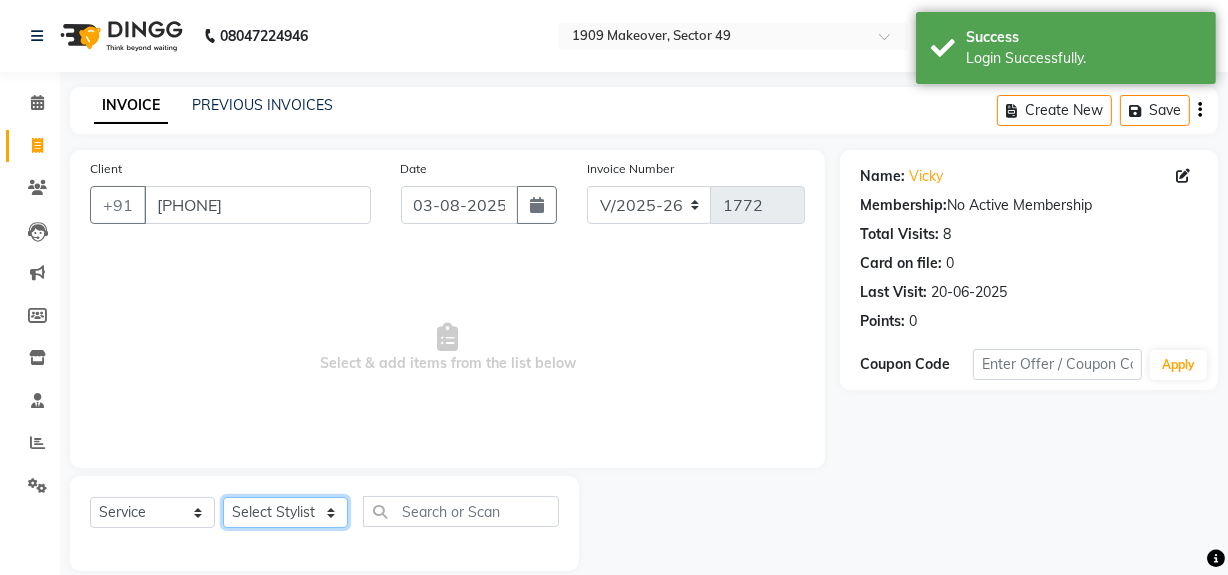 click on "Select Stylist Abdul Ahmed Arif Harun House Sale Jyoti Nisha Rehaan Ujjwal Umesh Veer vikram mehta Vishal" 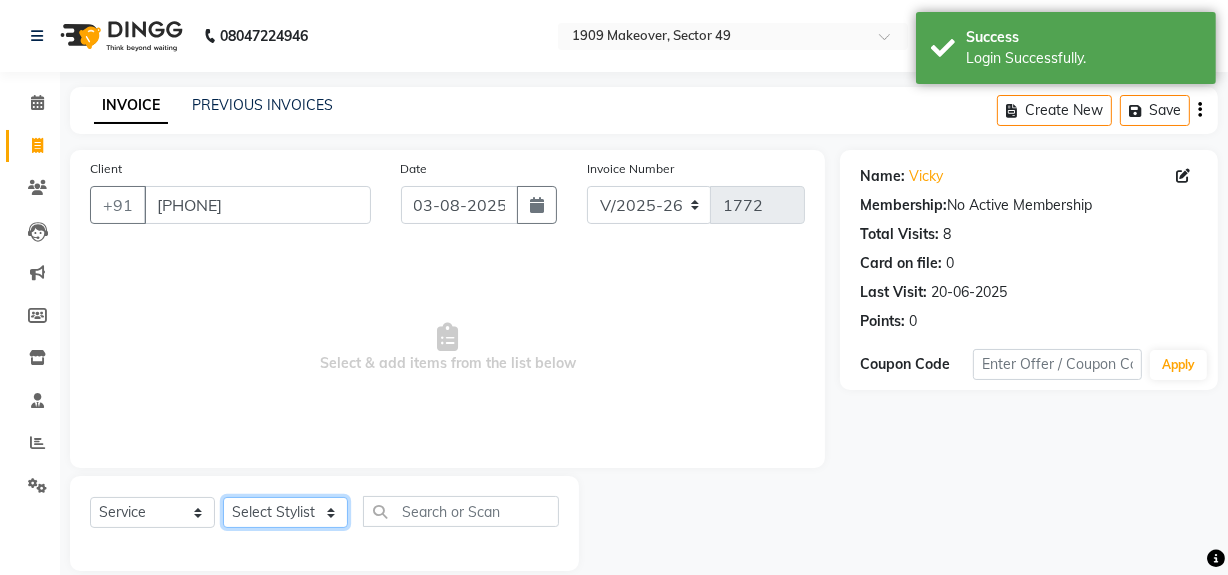 select on "57119" 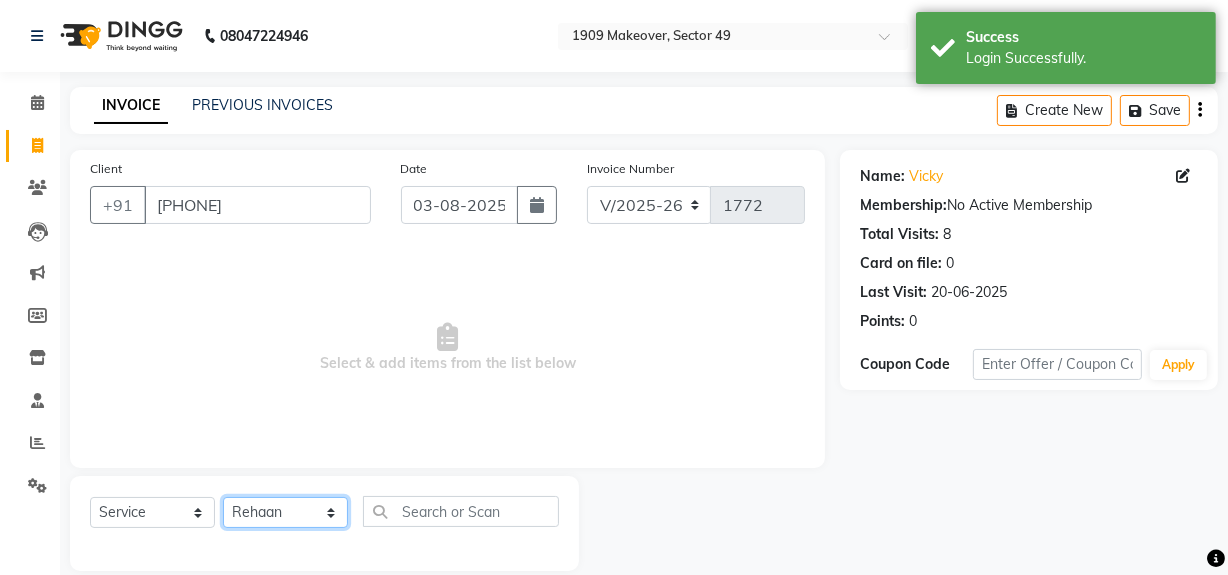 click on "Select Stylist Abdul Ahmed Arif Harun House Sale Jyoti Nisha Rehaan Ujjwal Umesh Veer vikram mehta Vishal" 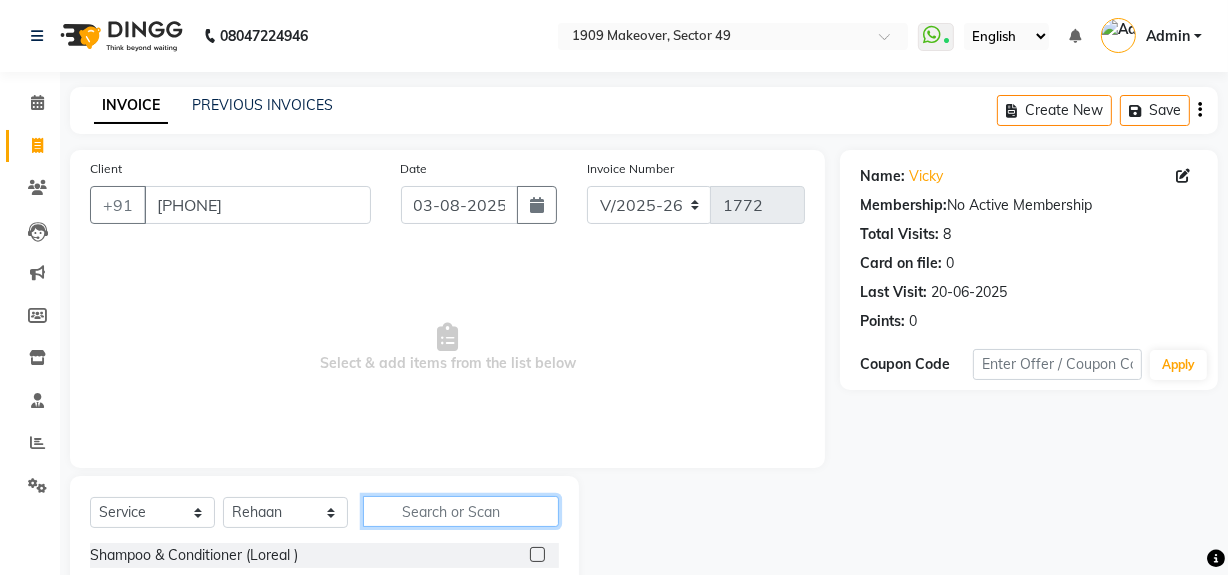 click 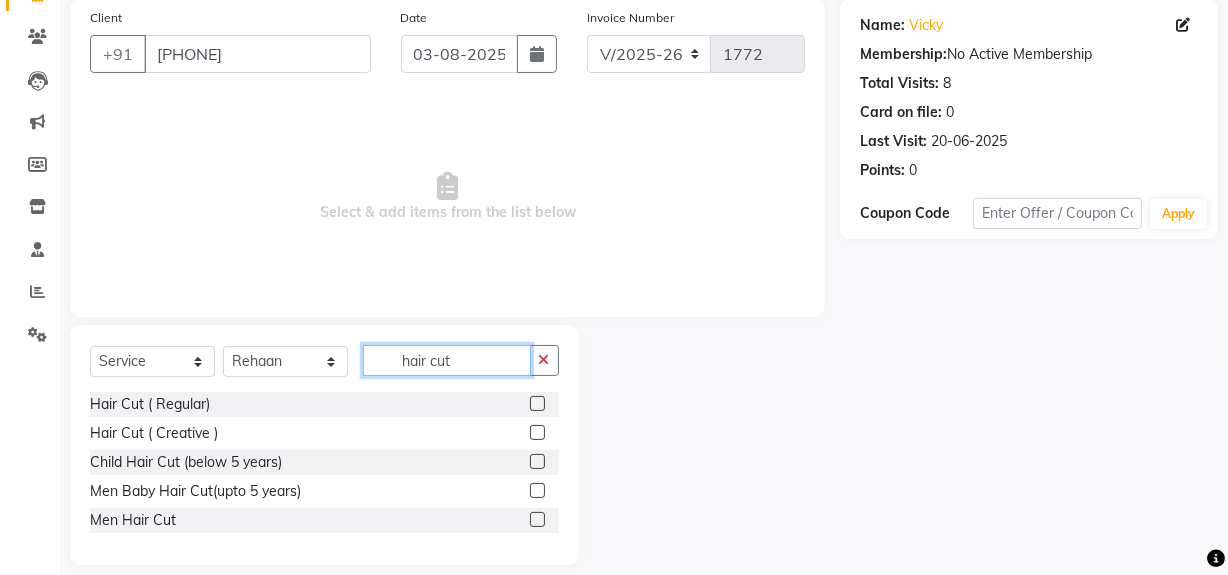 scroll, scrollTop: 170, scrollLeft: 0, axis: vertical 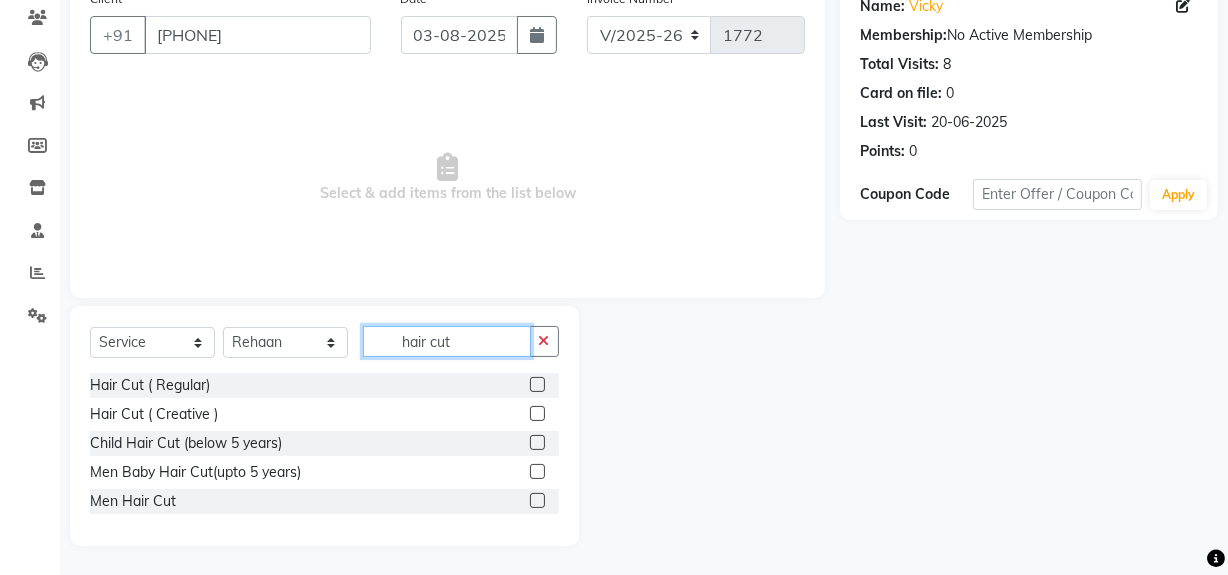 type on "hair cut" 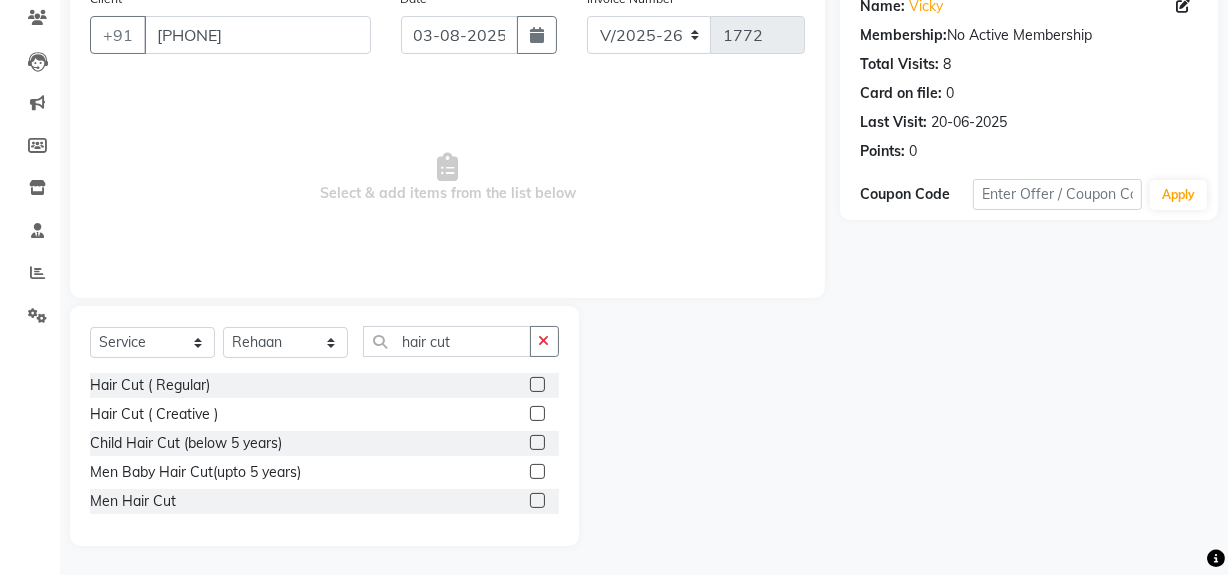click 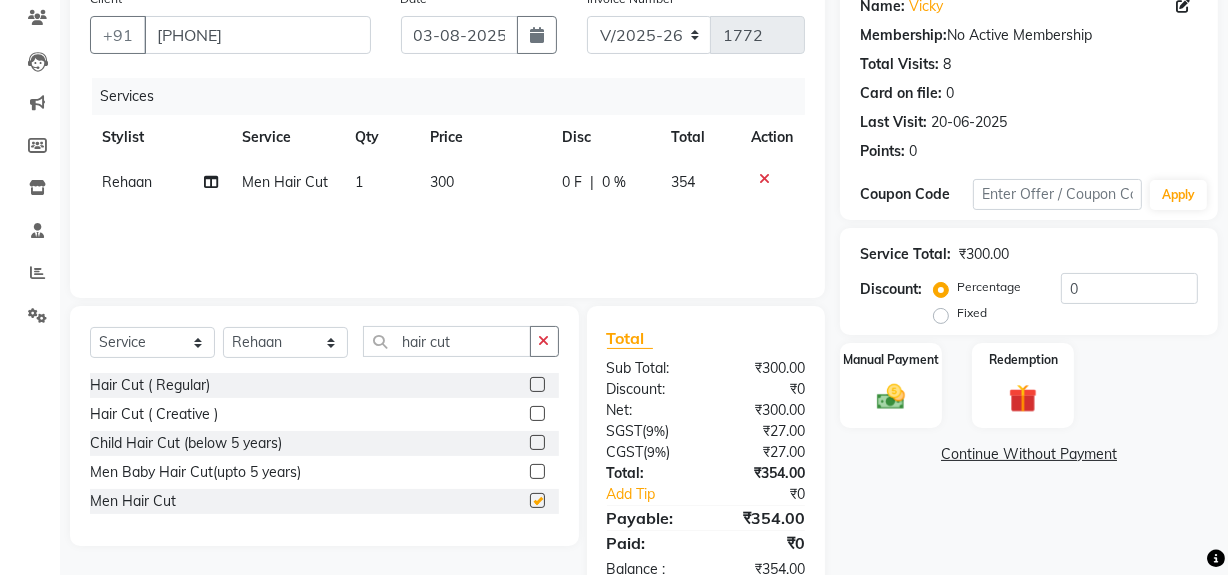 checkbox on "false" 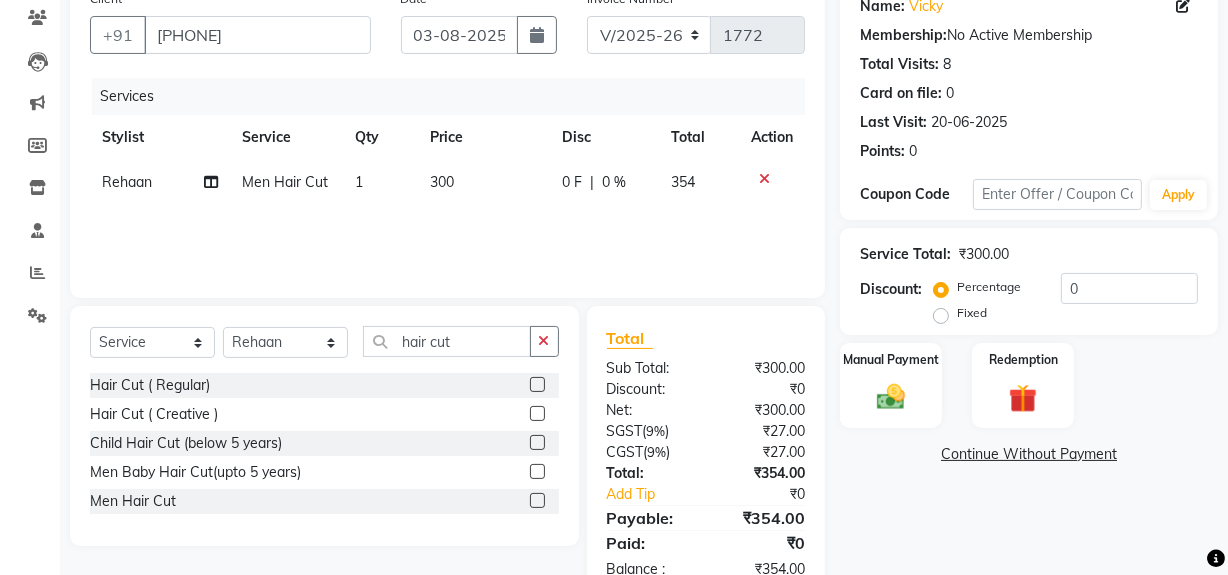 click on "300" 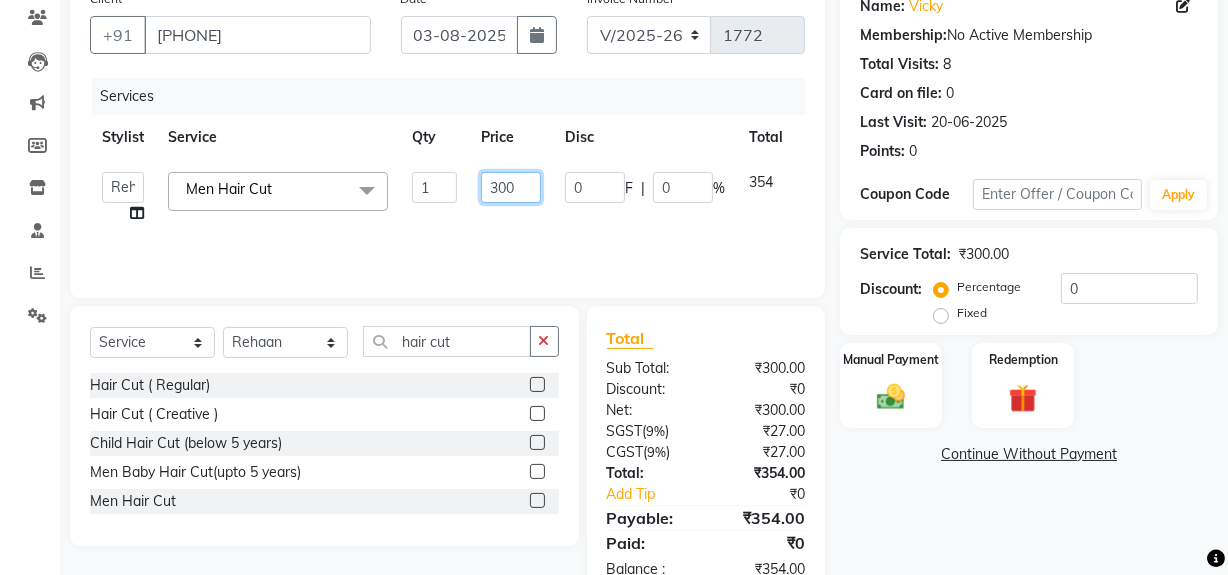 drag, startPoint x: 498, startPoint y: 185, endPoint x: 530, endPoint y: 195, distance: 33.526108 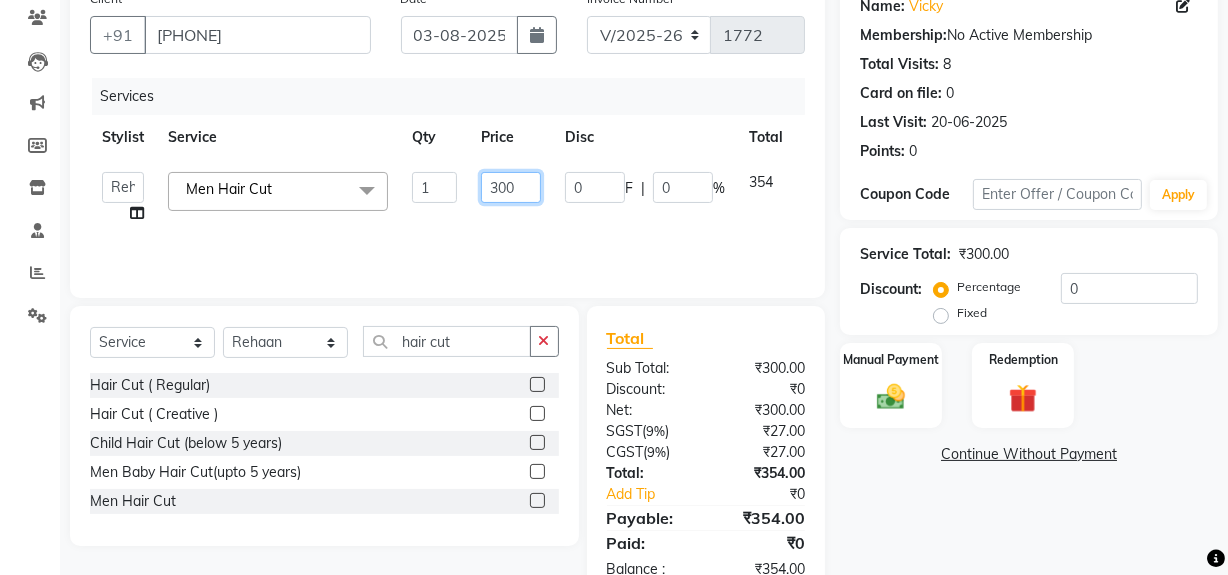 click on "300" 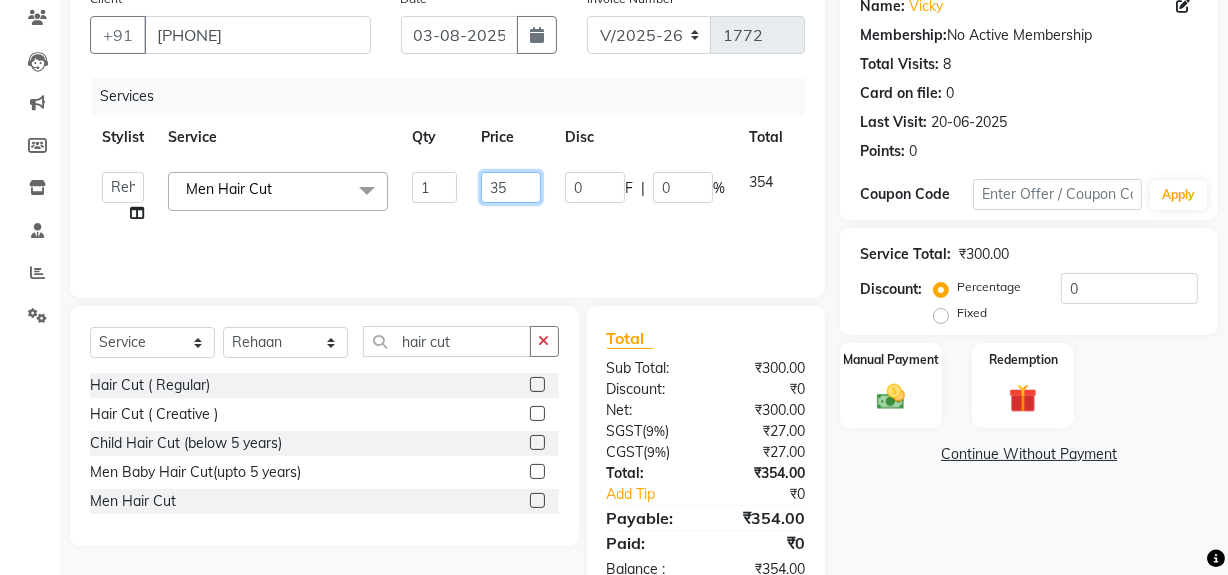 type on "350" 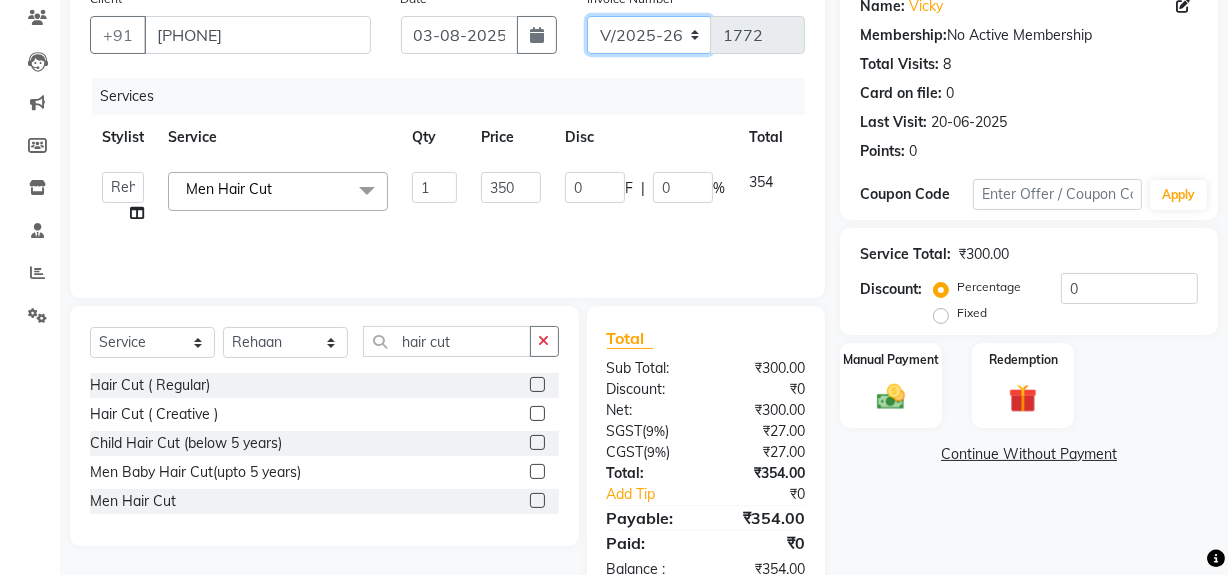 click on "V/2025 V/2025-26" 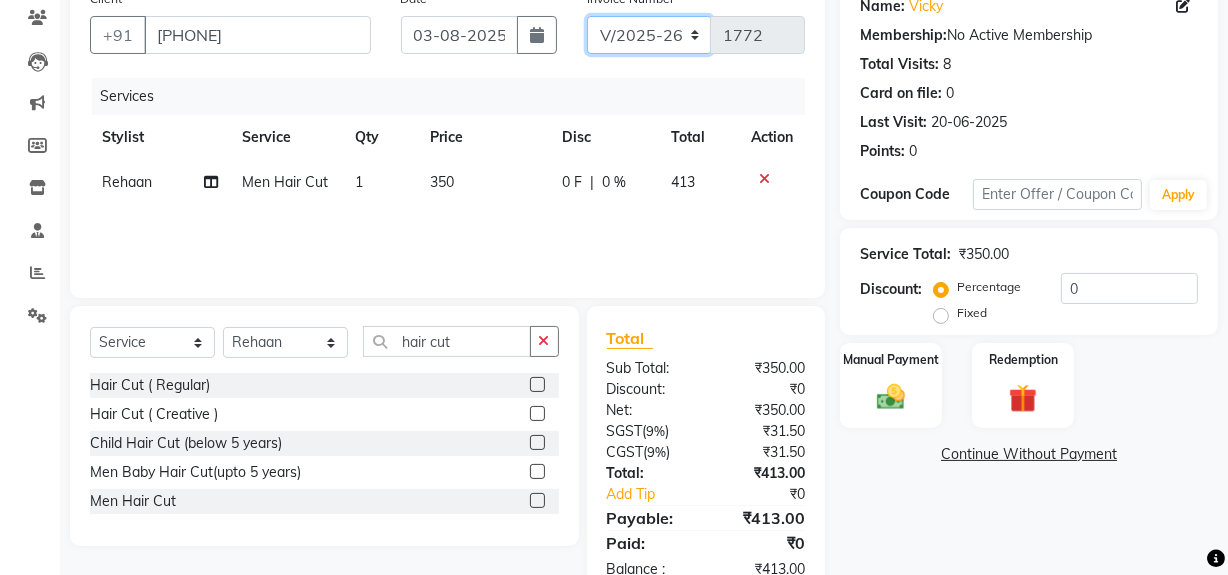 select on "6924" 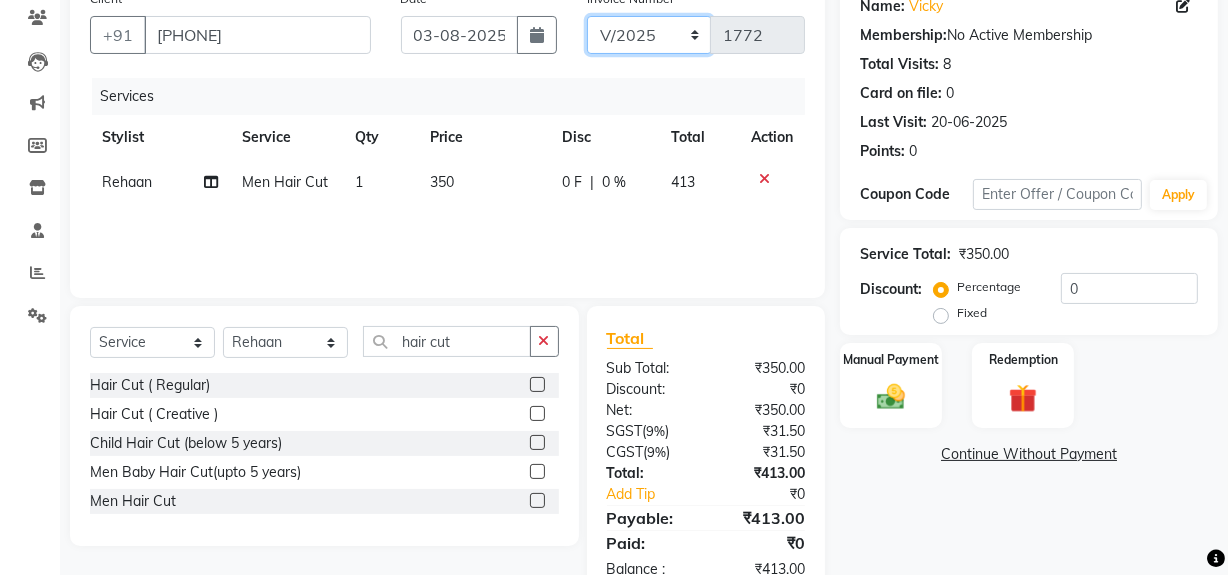click on "V/2025 V/2025-26" 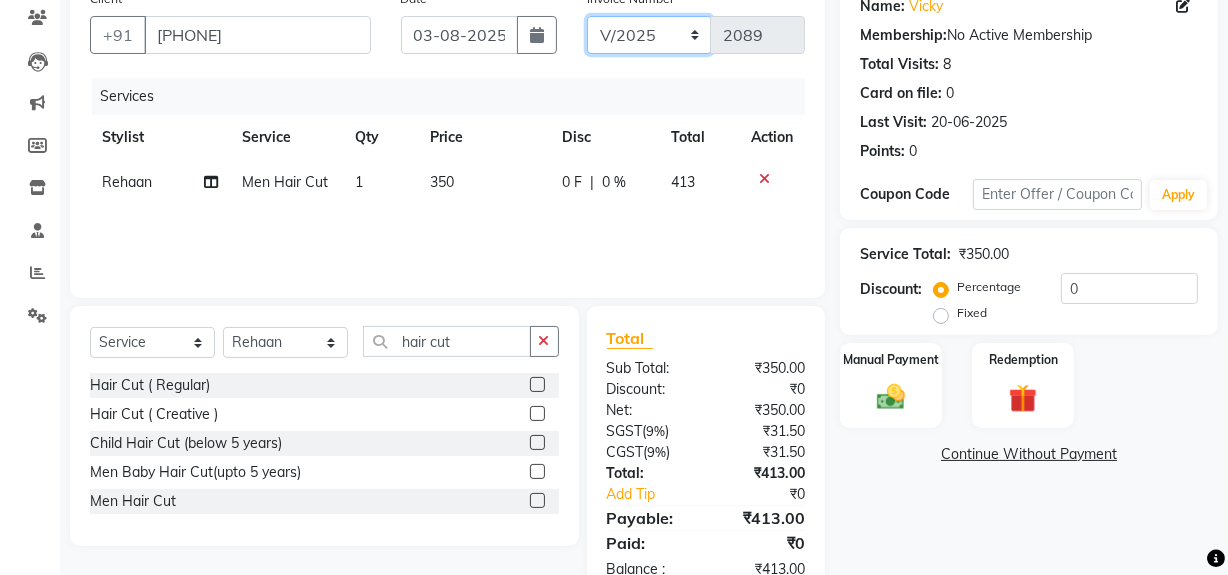 scroll, scrollTop: 0, scrollLeft: 0, axis: both 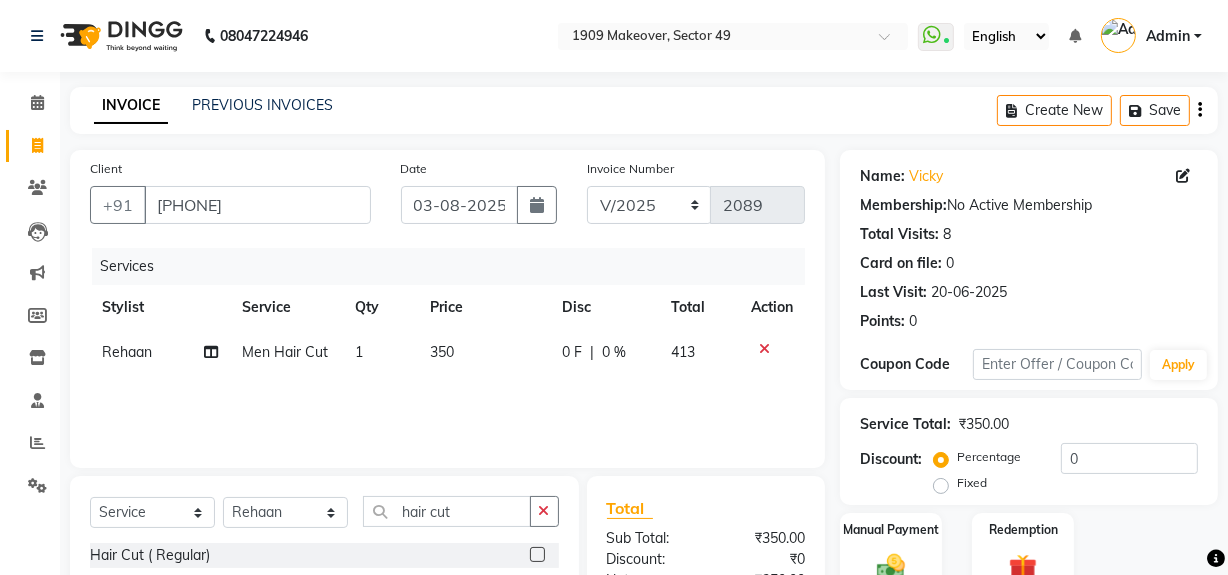click 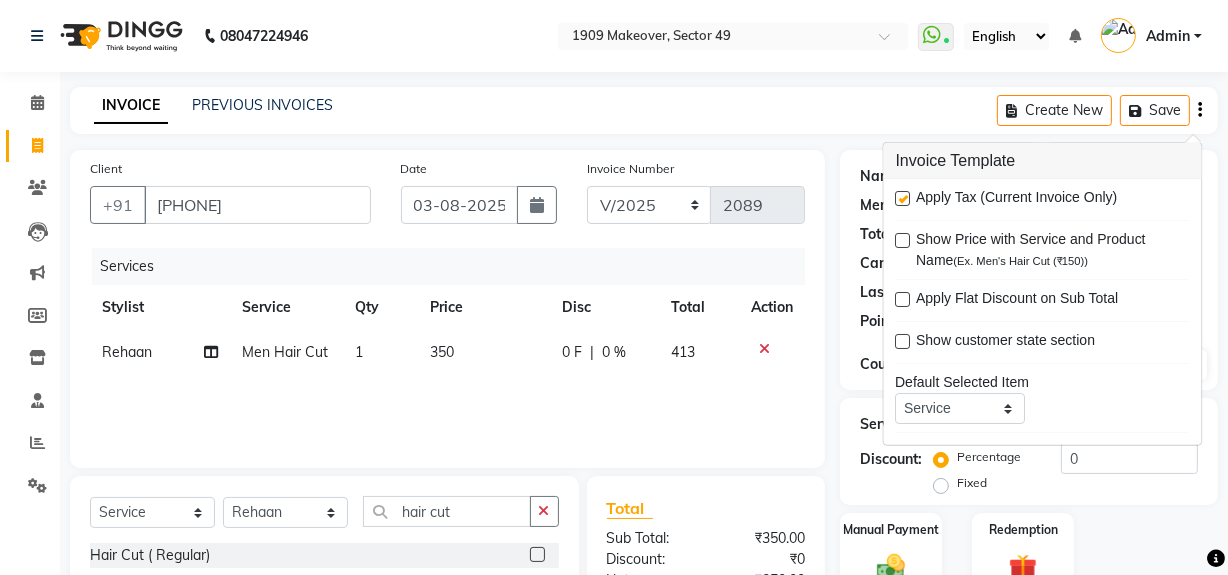 click at bounding box center [903, 198] 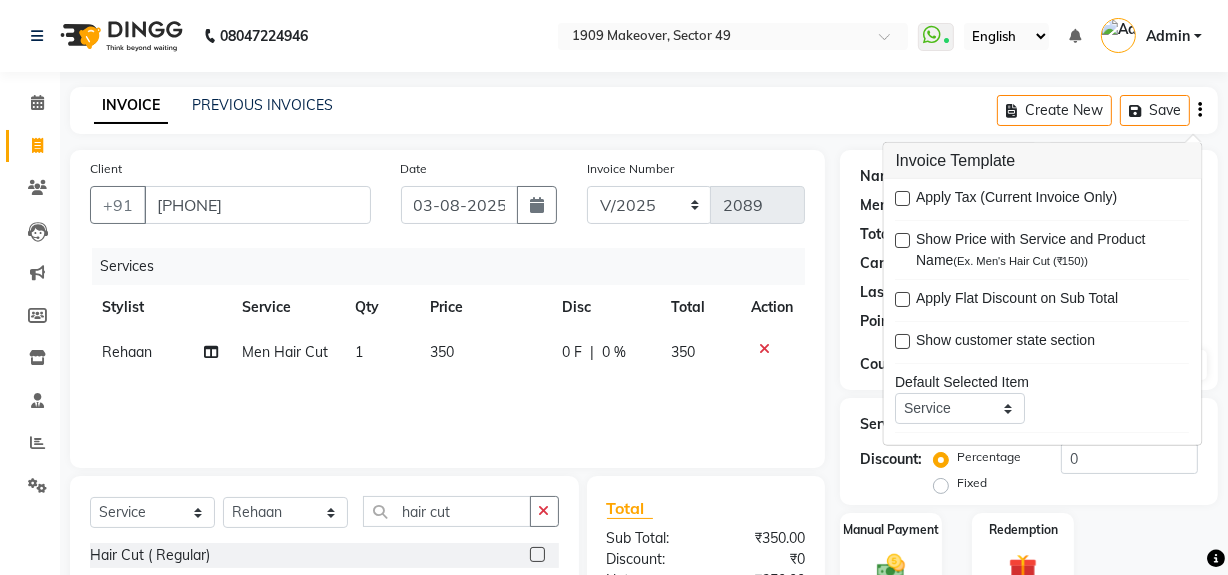 click on "INVOICE PREVIOUS INVOICES Create New   Save" 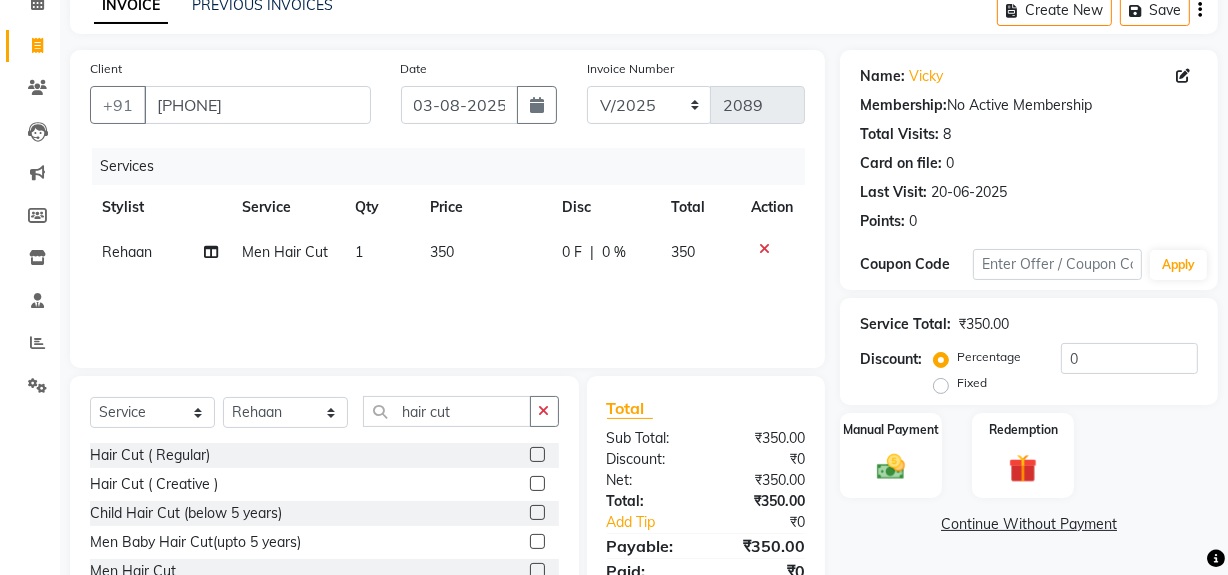 scroll, scrollTop: 182, scrollLeft: 0, axis: vertical 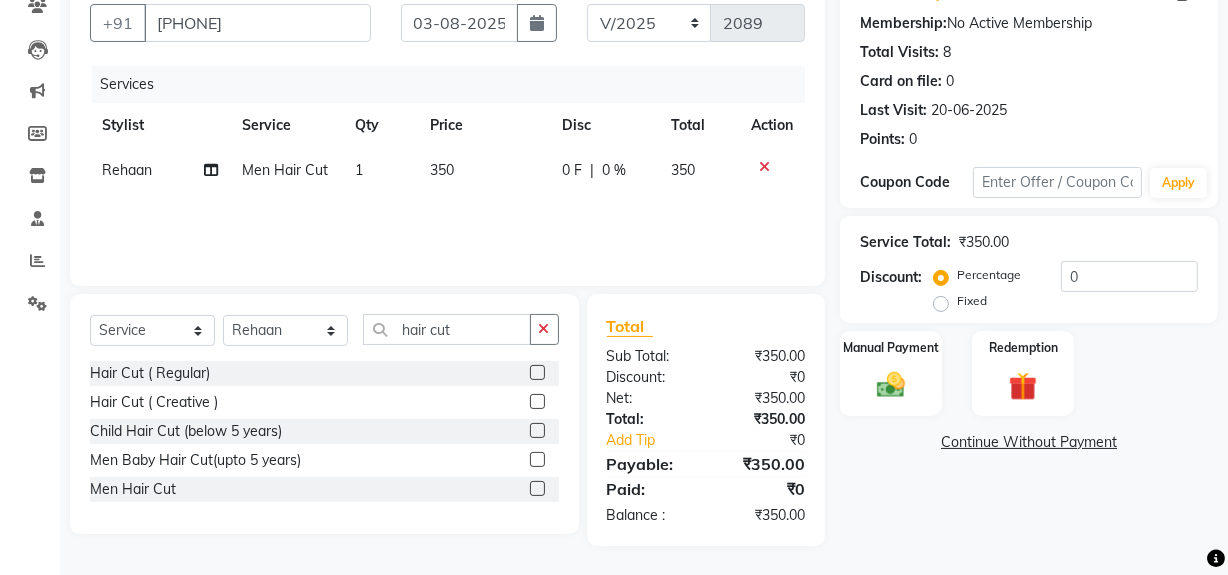 click on "Name: [FIRST]  Membership:  No Active Membership  Total Visits:  8 Card on file:  0 Last Visit:   [DATE] Points:   0  Coupon Code Apply Service Total:  ₹350.00  Discount:  Percentage   Fixed  0 Manual Payment Redemption  Continue Without Payment" 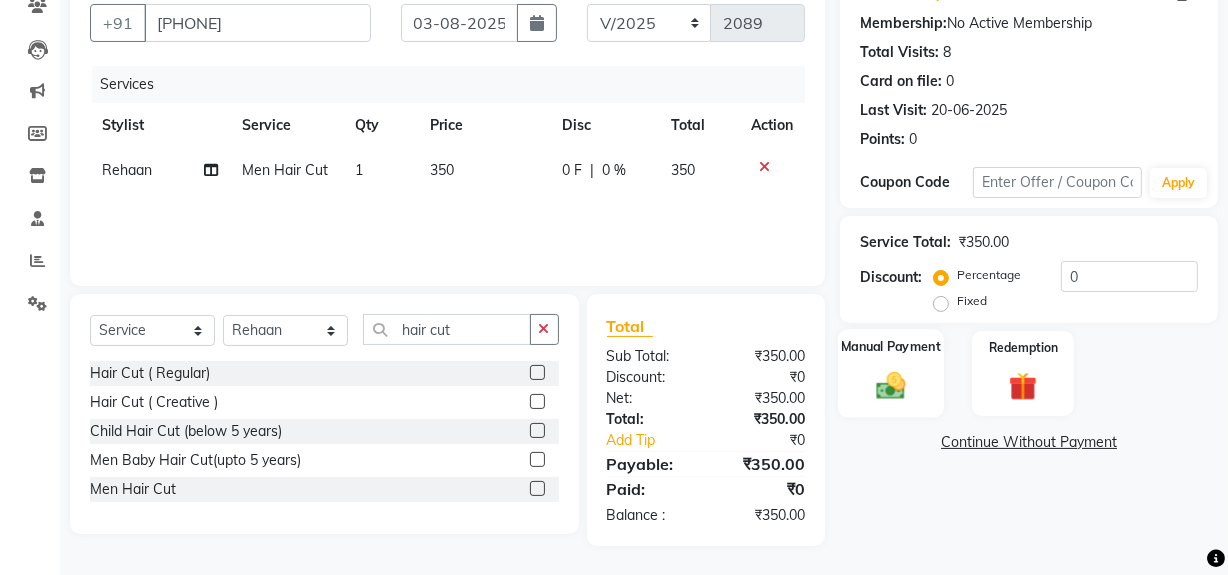 click 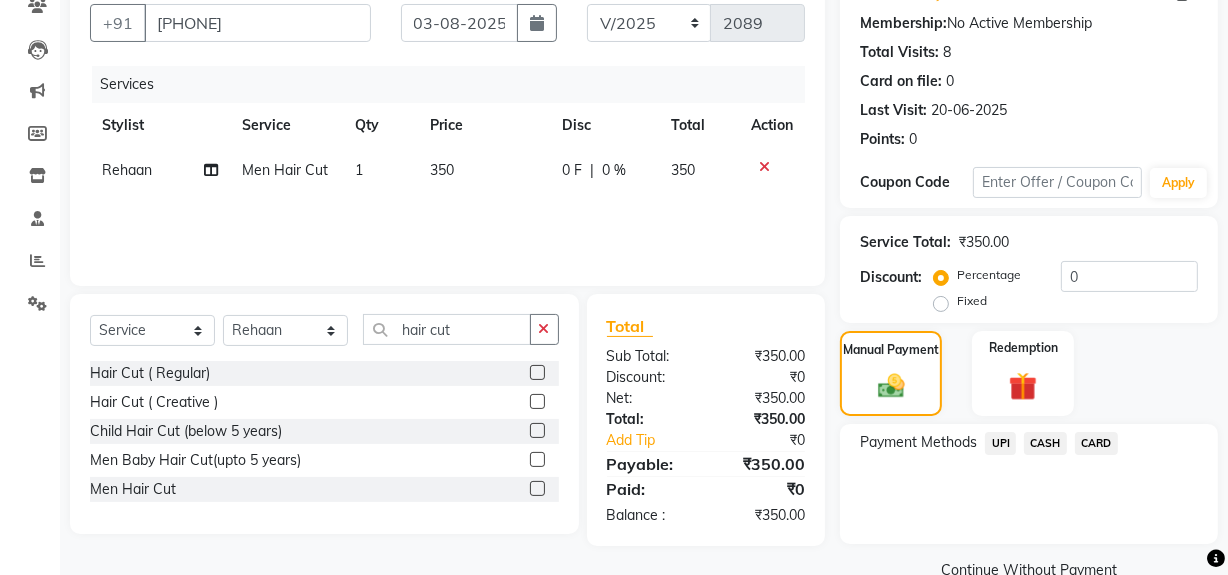 click on "UPI" 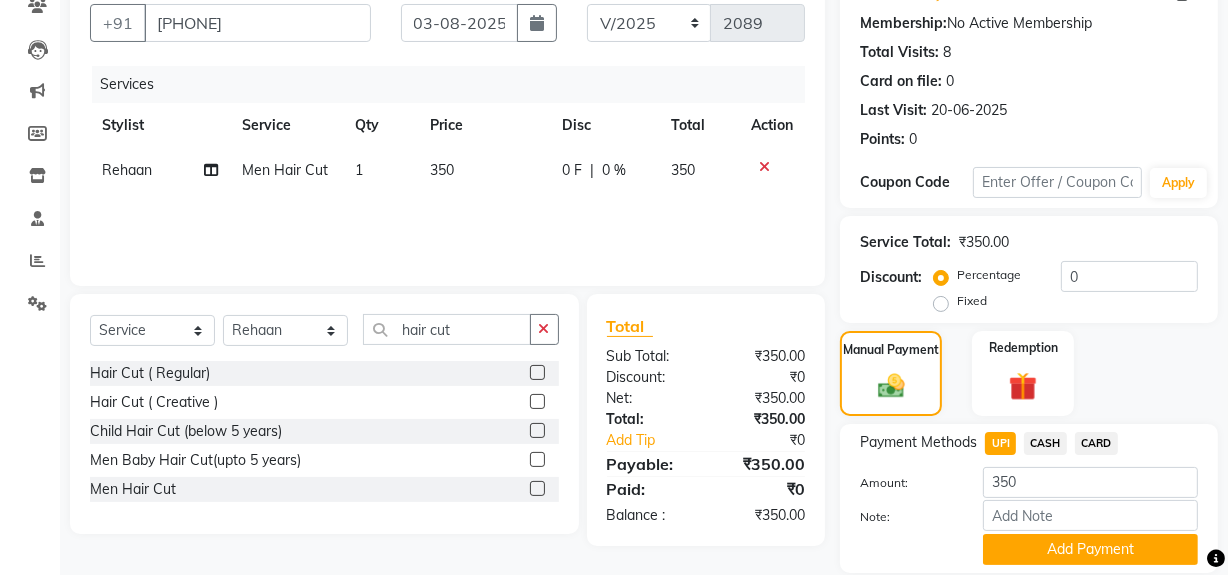 click on "CASH" 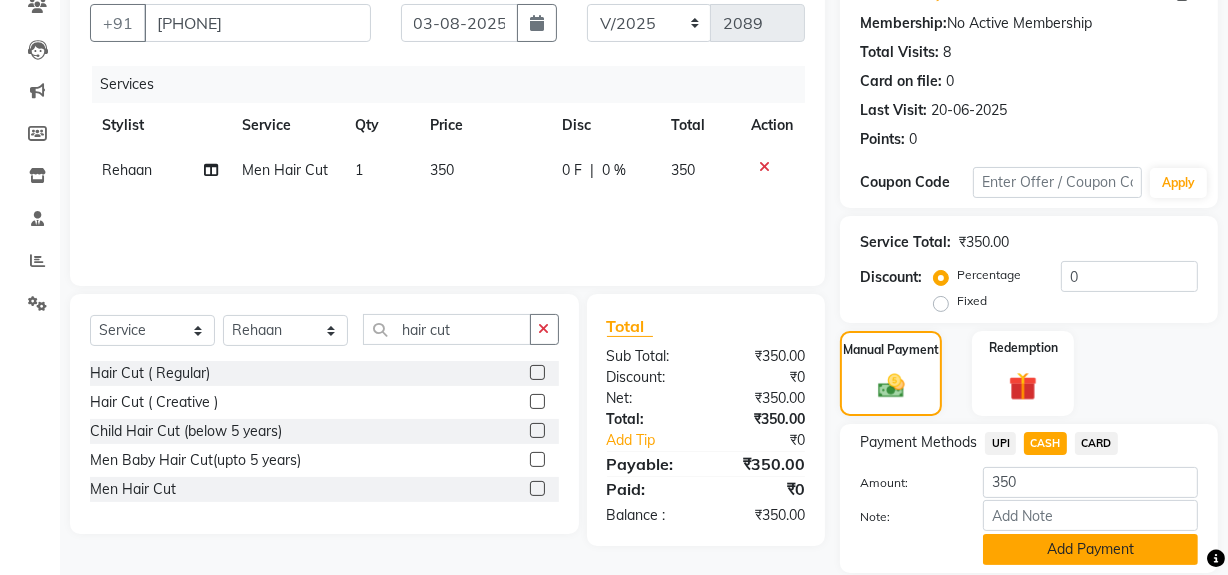 click on "Add Payment" 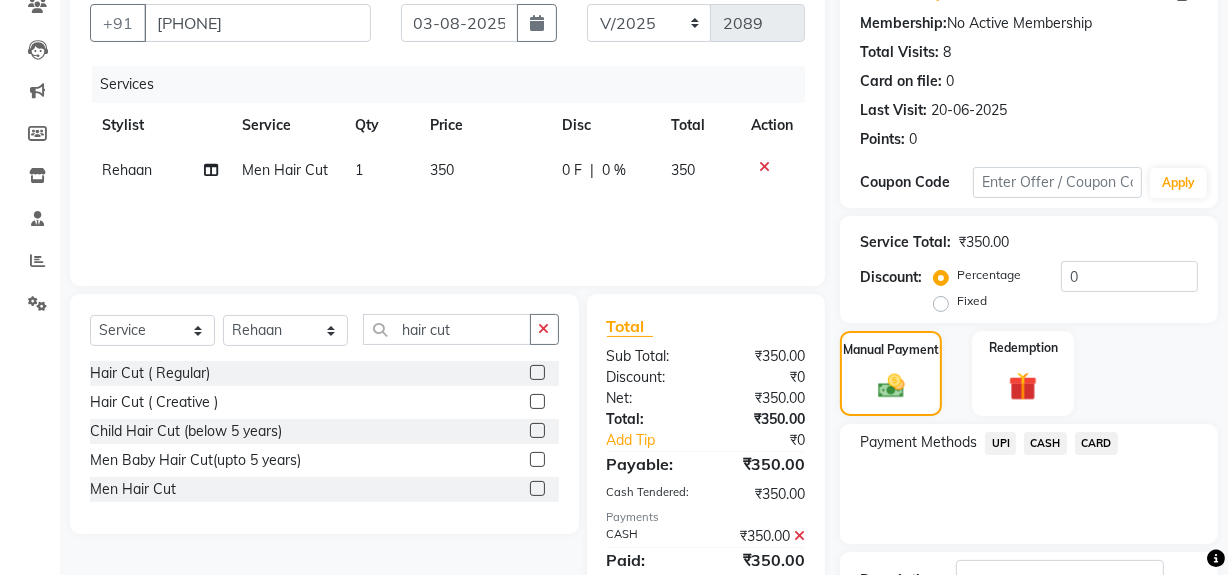 scroll, scrollTop: 333, scrollLeft: 0, axis: vertical 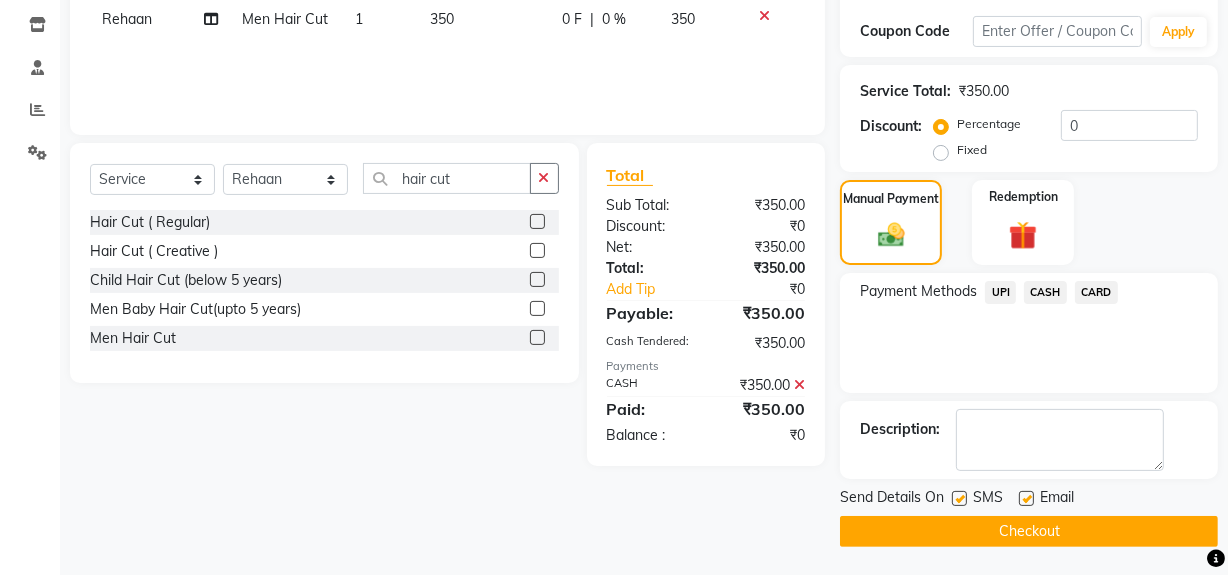 click 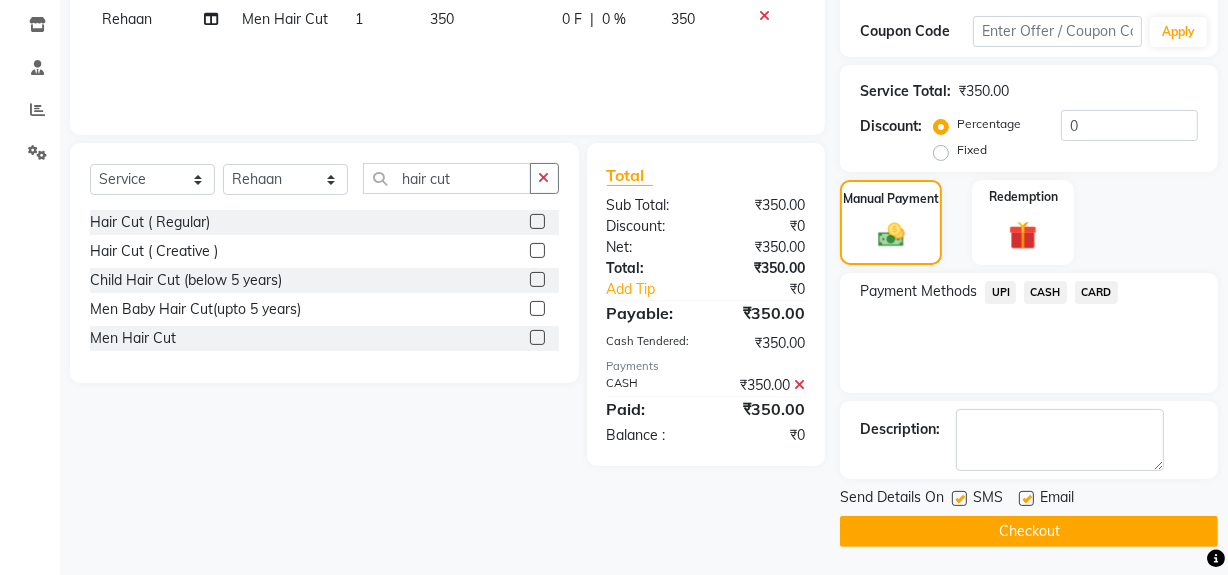 click at bounding box center (958, 499) 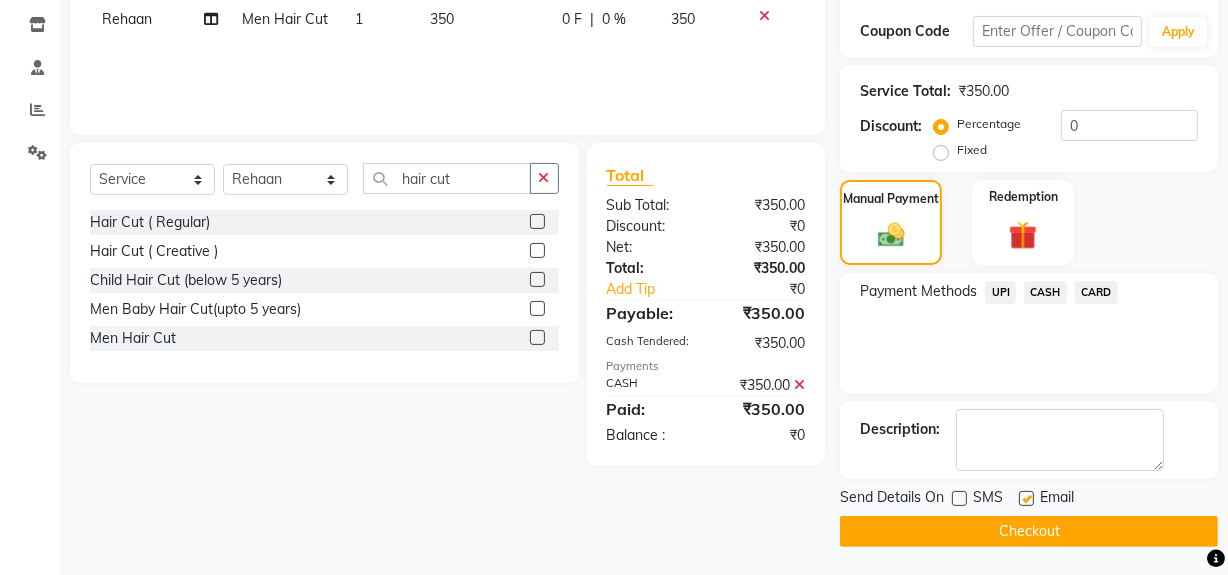 click on "Checkout" 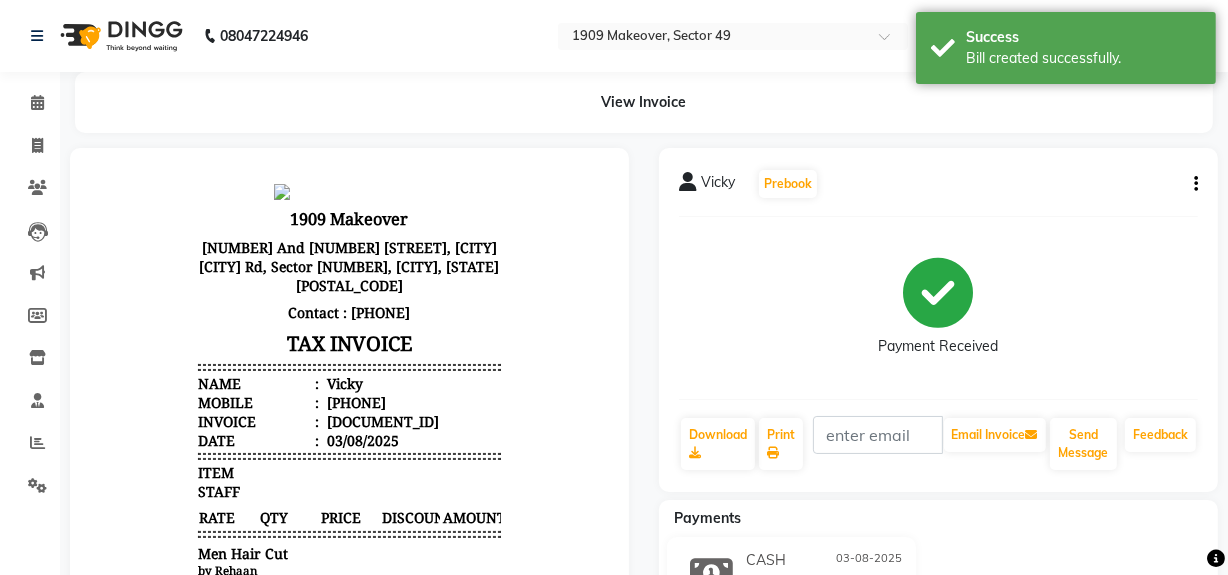 scroll, scrollTop: 0, scrollLeft: 0, axis: both 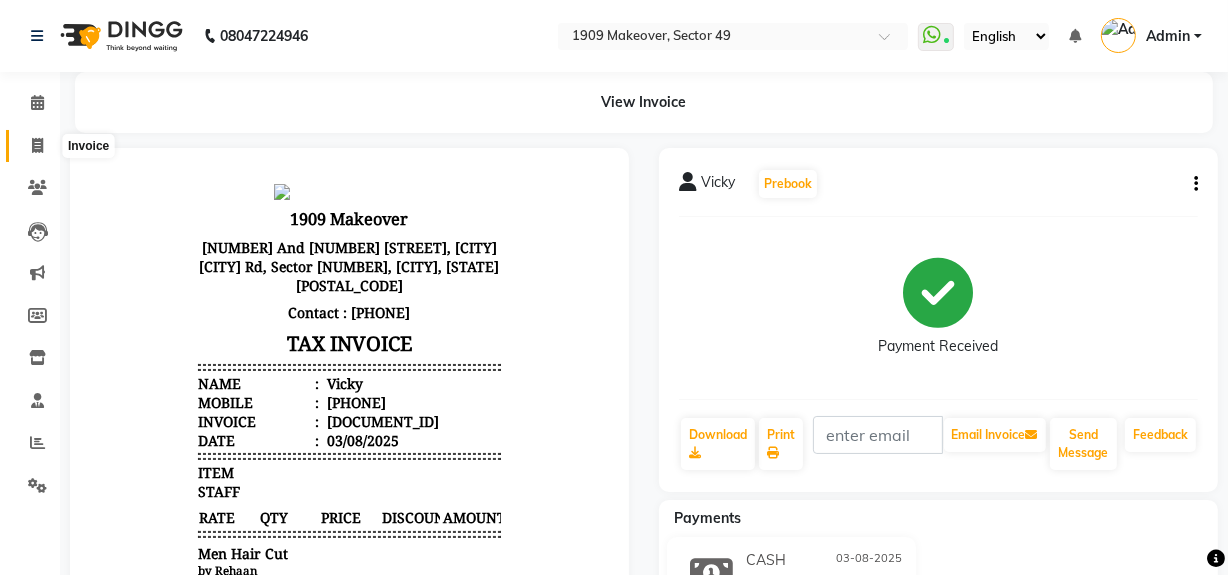 click 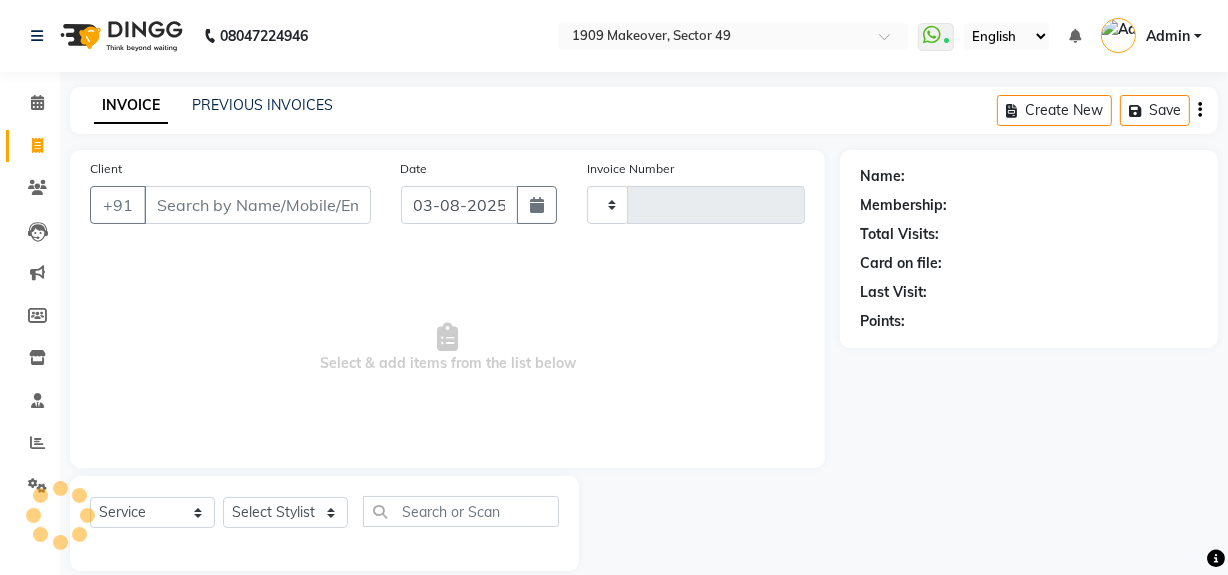 scroll, scrollTop: 26, scrollLeft: 0, axis: vertical 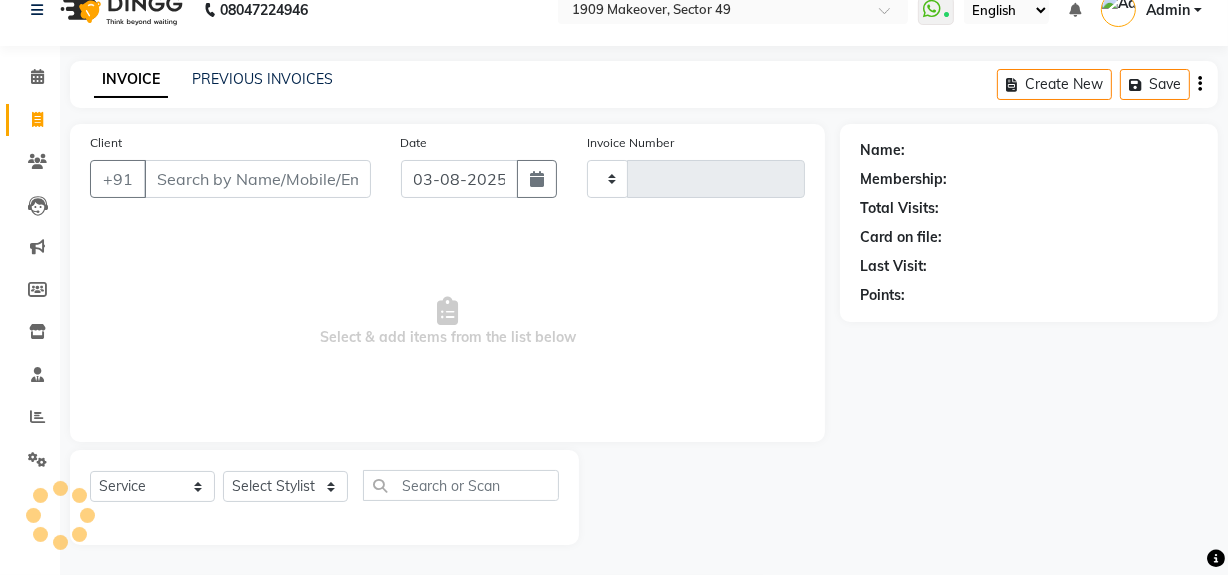 type on "1772" 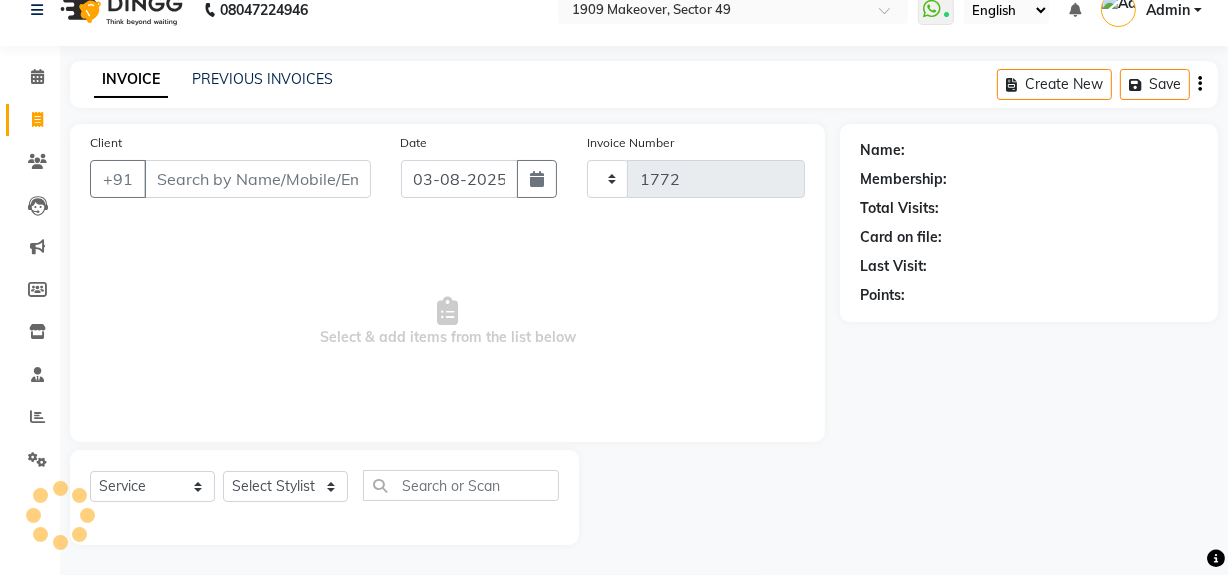 select on "6923" 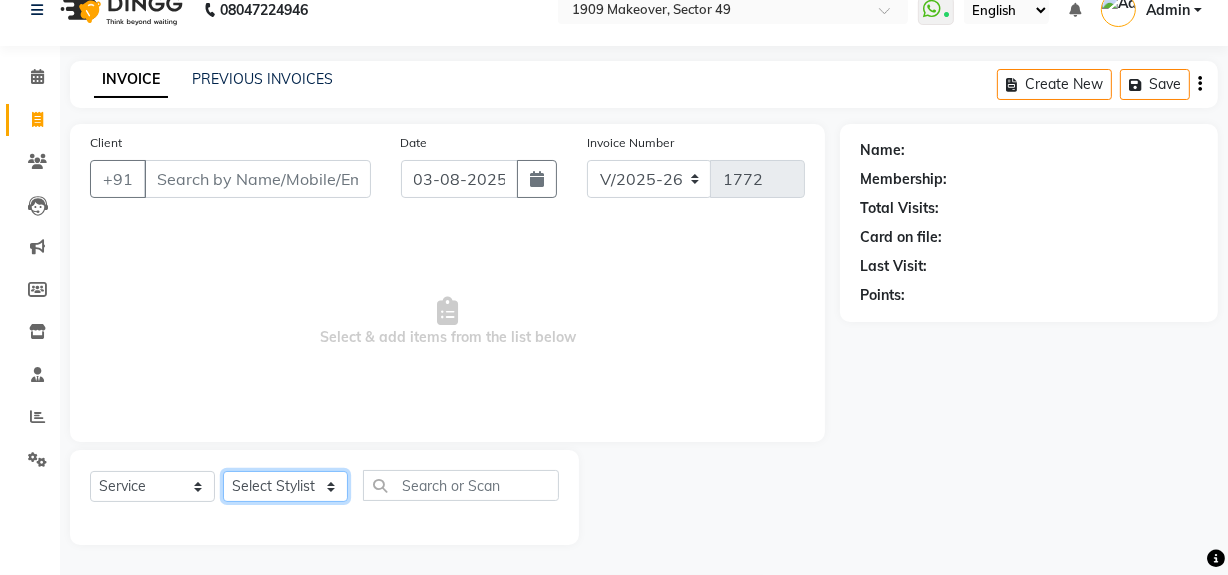 click on "Select Stylist Abdul Ahmed Arif Harun House Sale Jyoti Nisha Rehaan Ujjwal Umesh Veer vikram mehta Vishal" 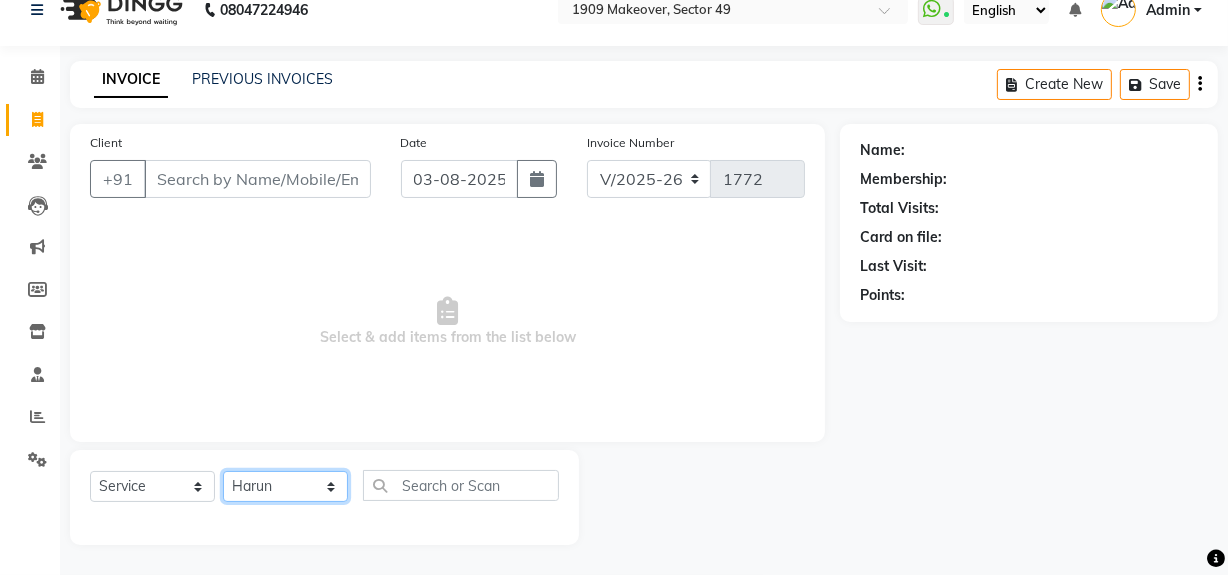 click on "Select Stylist Abdul Ahmed Arif Harun House Sale Jyoti Nisha Rehaan Ujjwal Umesh Veer vikram mehta Vishal" 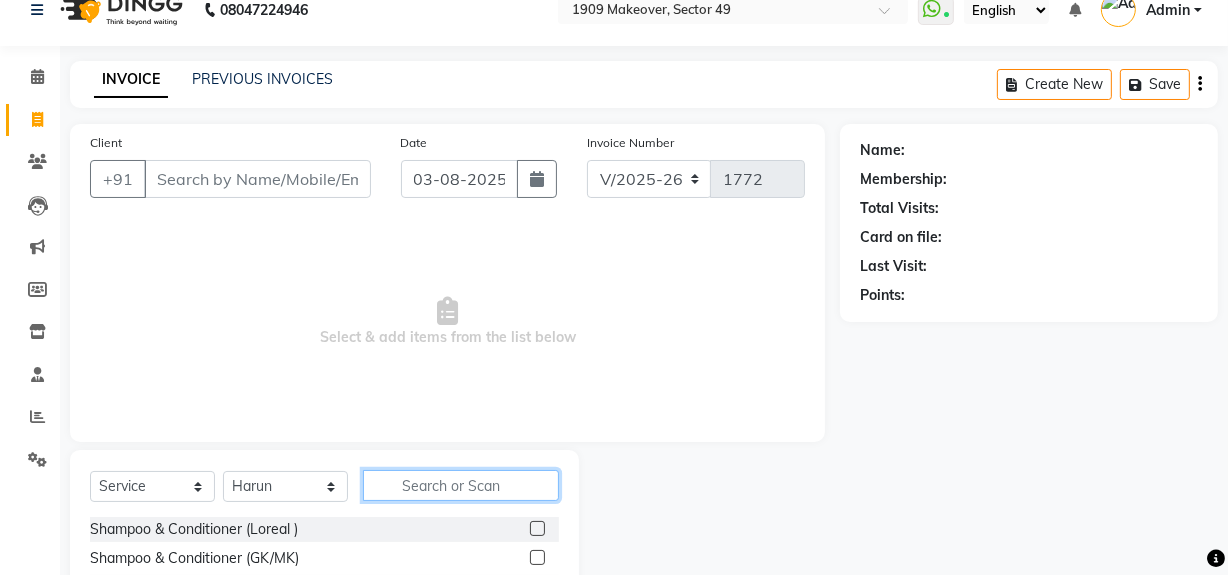 click 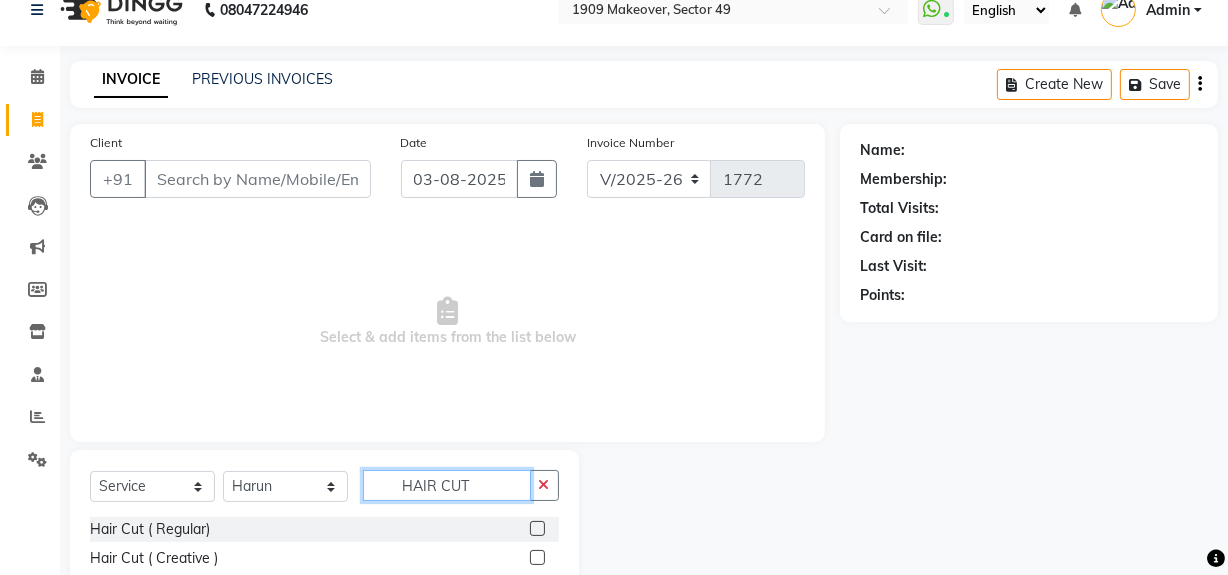 scroll, scrollTop: 170, scrollLeft: 0, axis: vertical 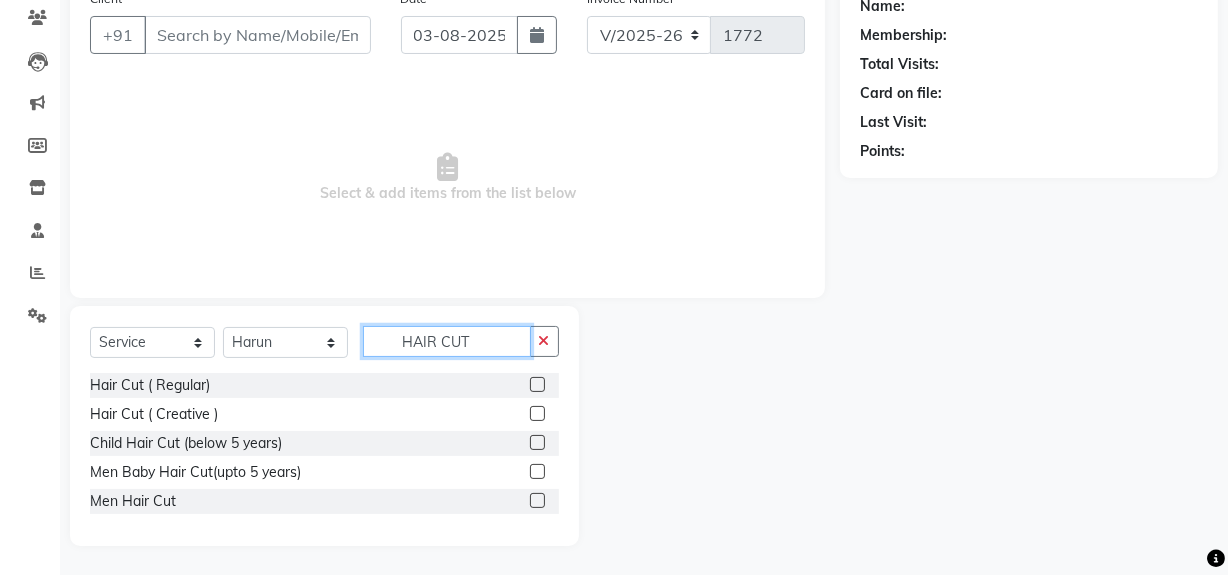 type on "HAIR CUT" 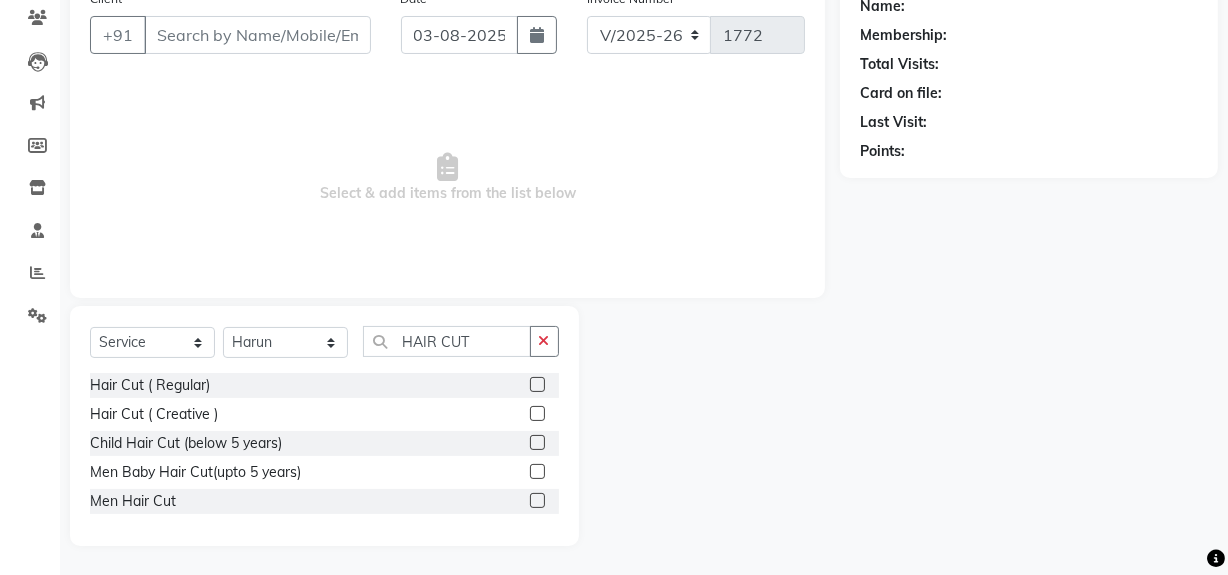 click 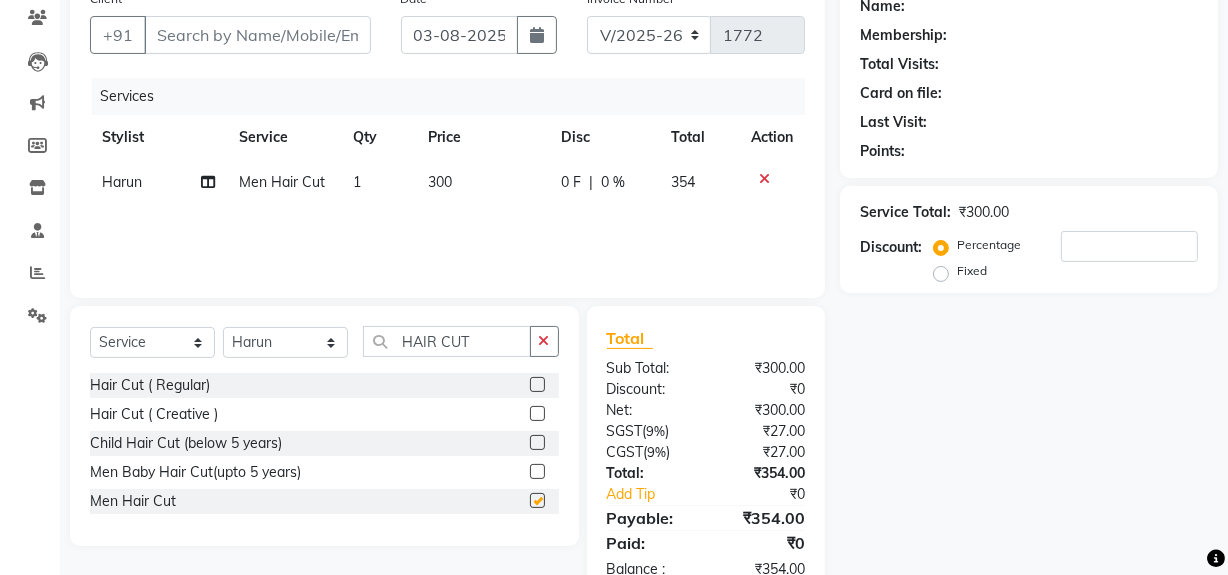 checkbox on "false" 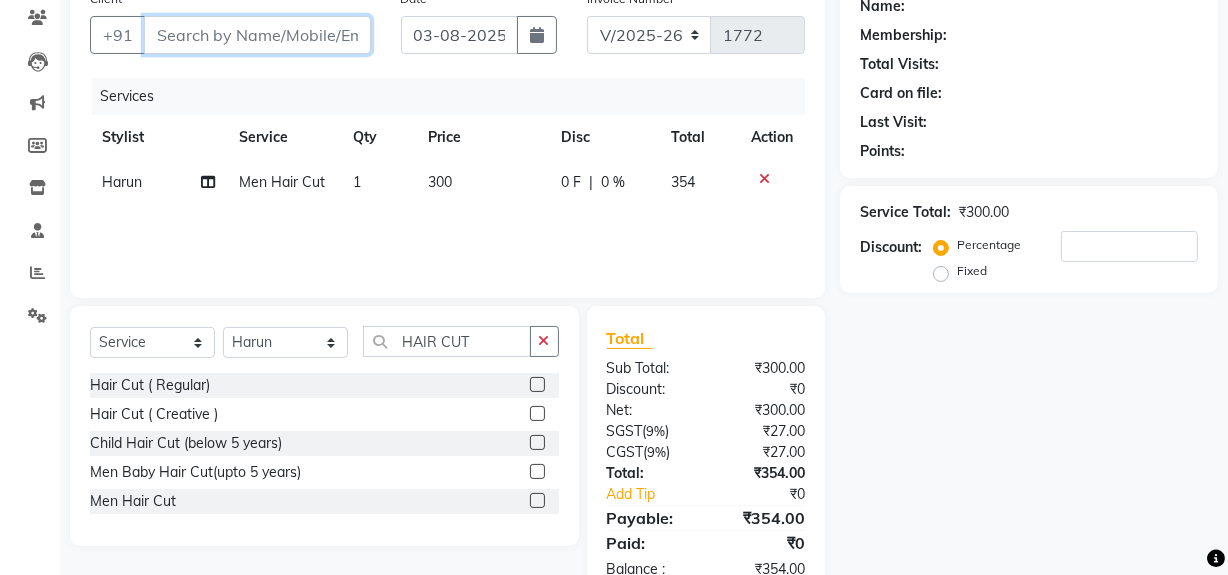 click on "Client" at bounding box center [257, 35] 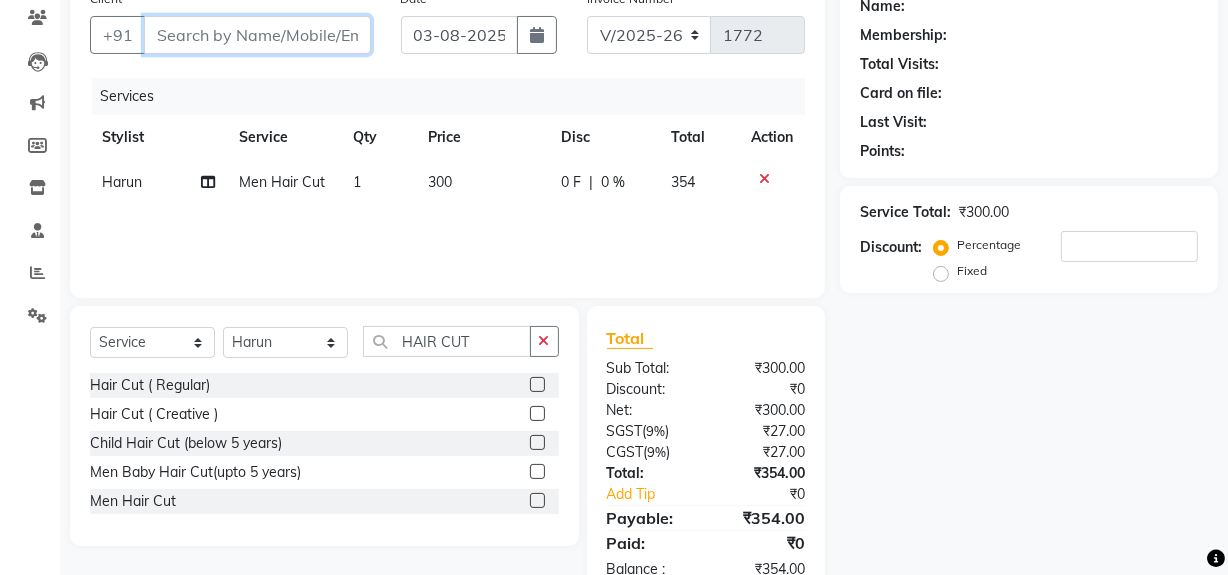 type on "9" 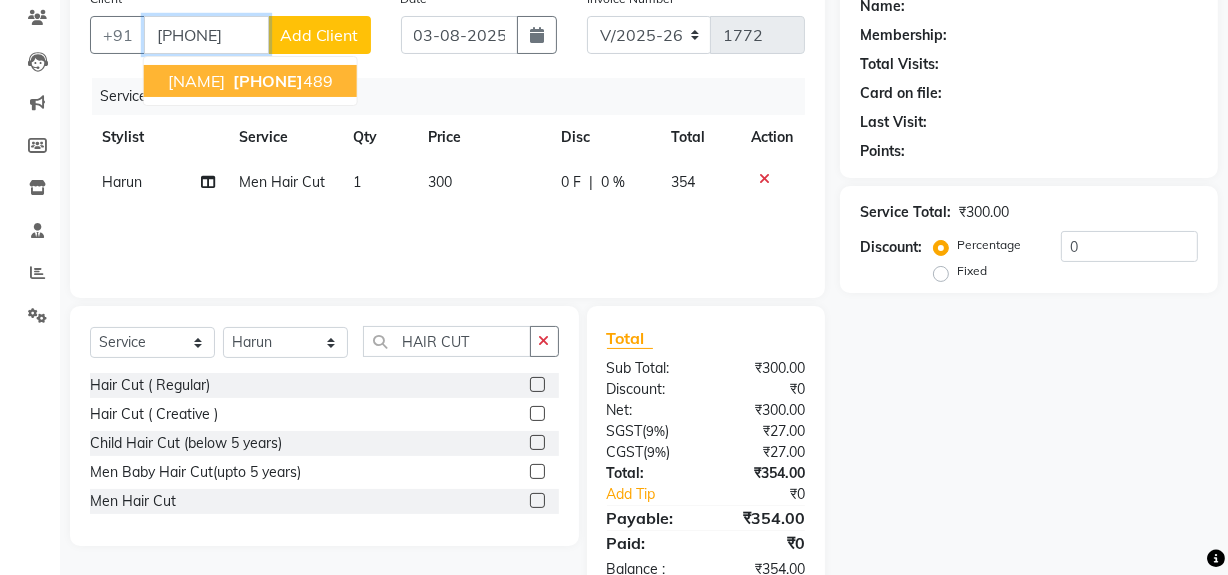 click on "[PHONE]" at bounding box center (268, 81) 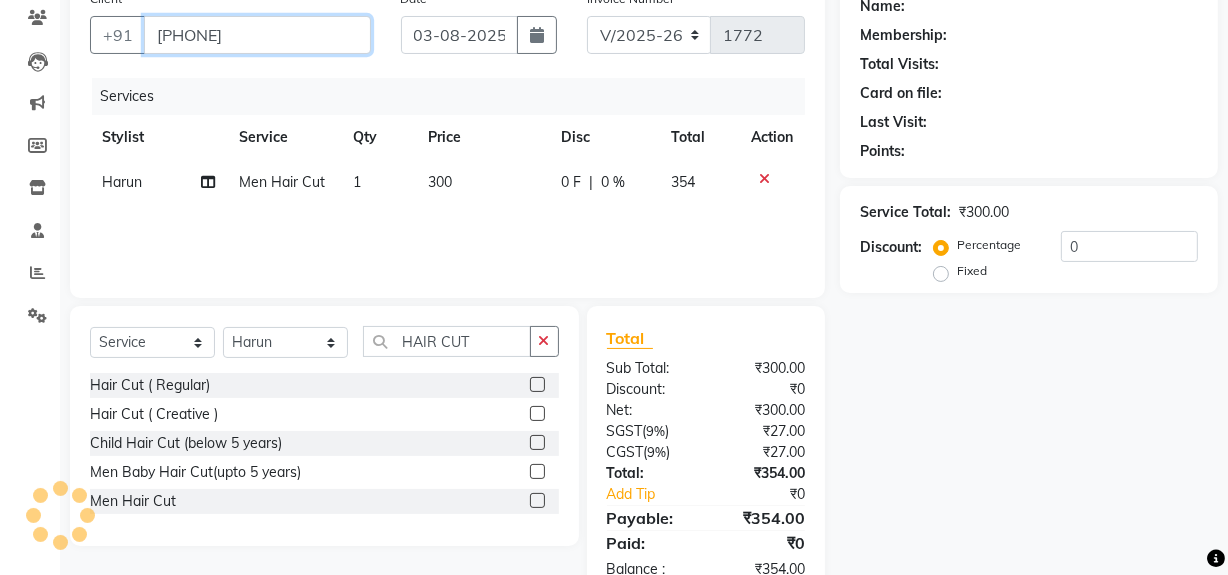 type on "[PHONE]" 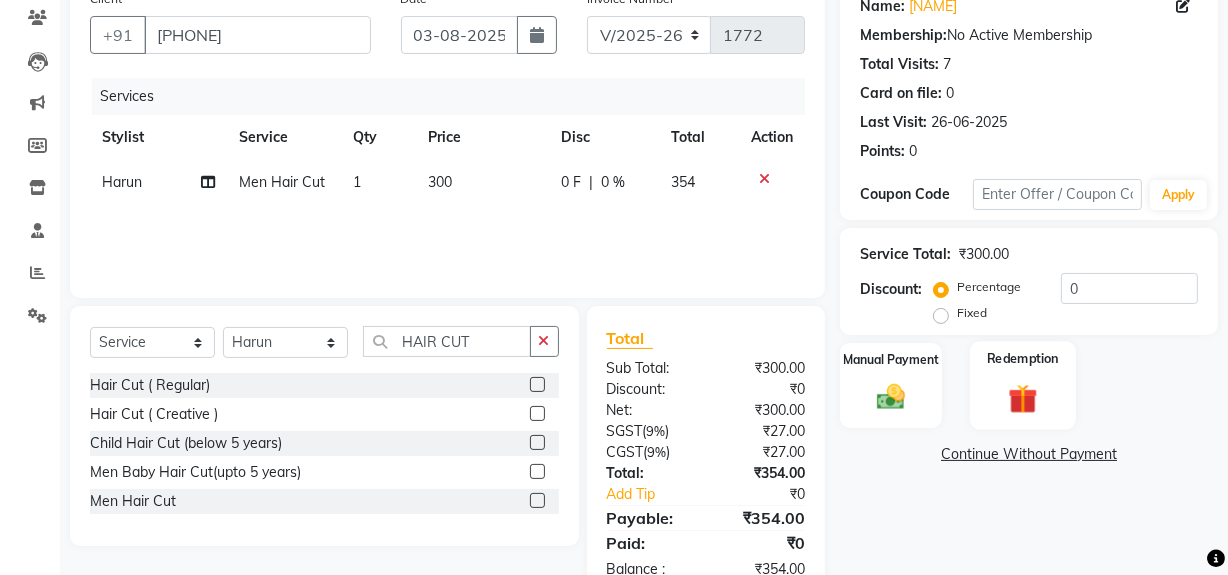 click 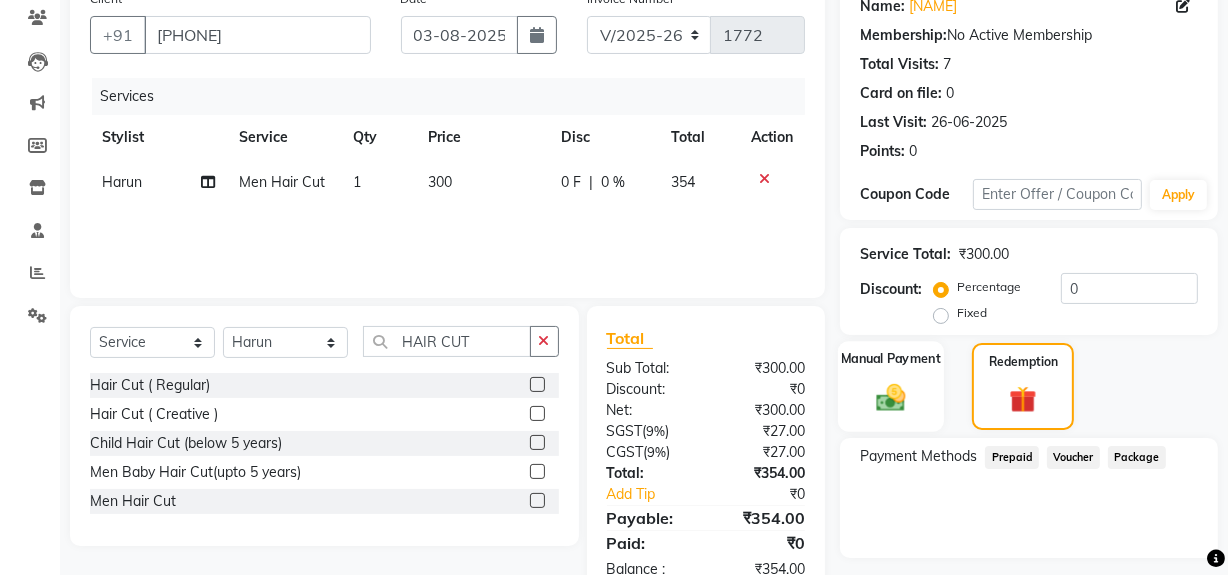 click 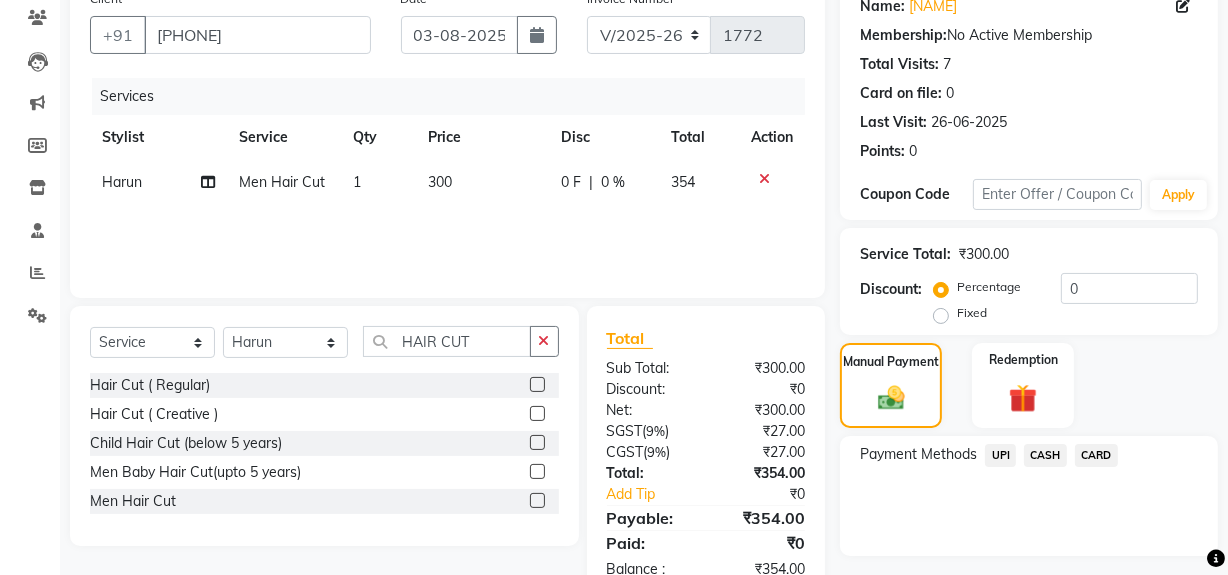 drag, startPoint x: 1000, startPoint y: 452, endPoint x: 1006, endPoint y: 465, distance: 14.3178215 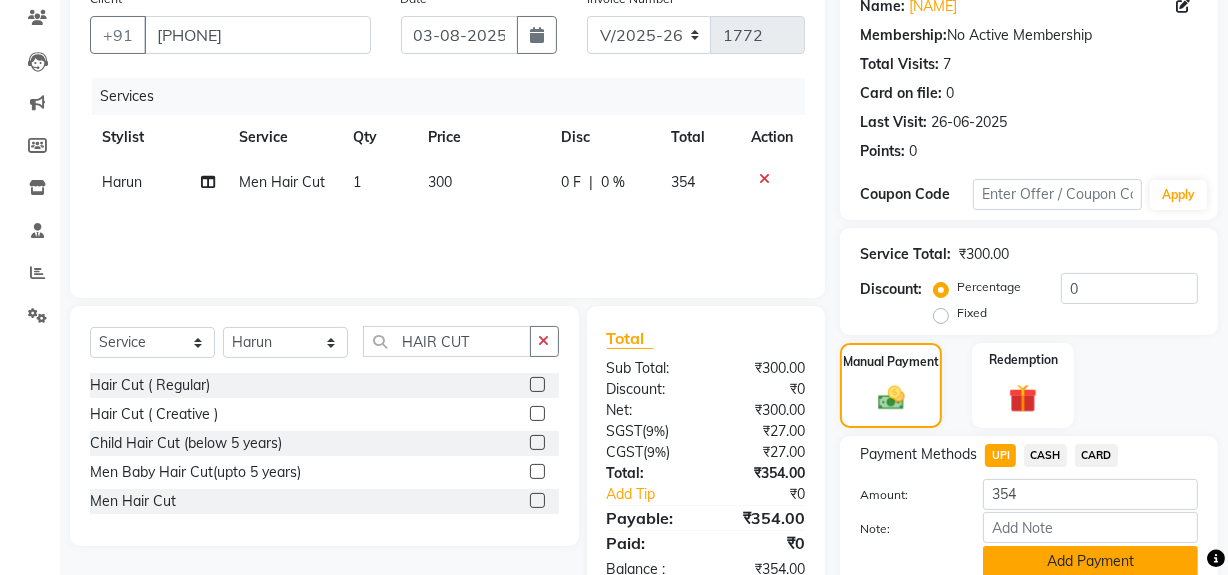 click on "Add Payment" 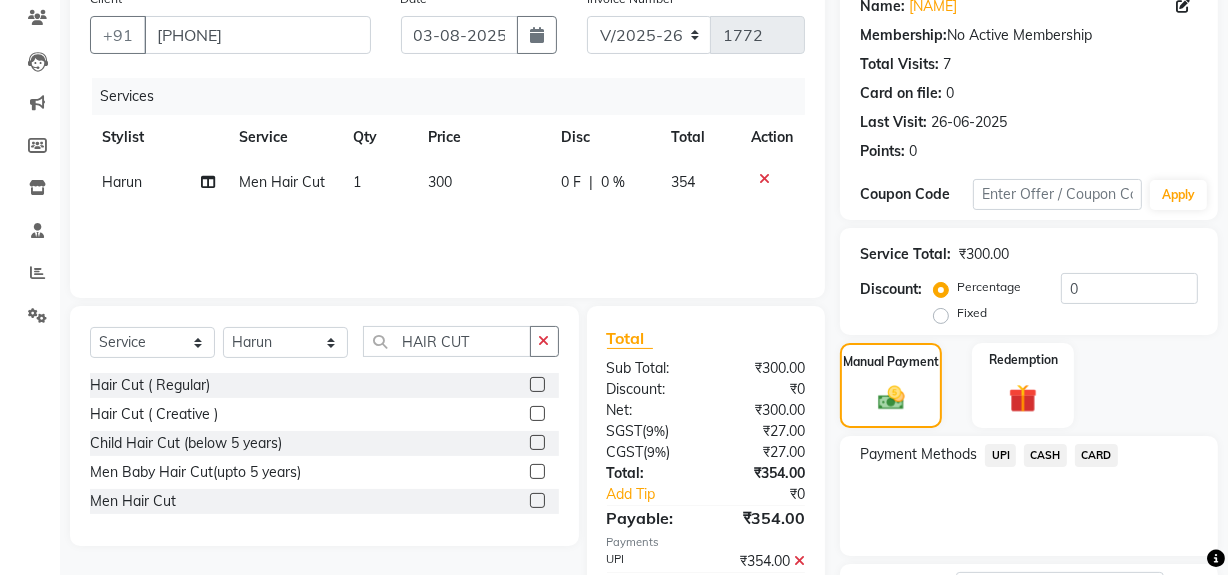 scroll, scrollTop: 333, scrollLeft: 0, axis: vertical 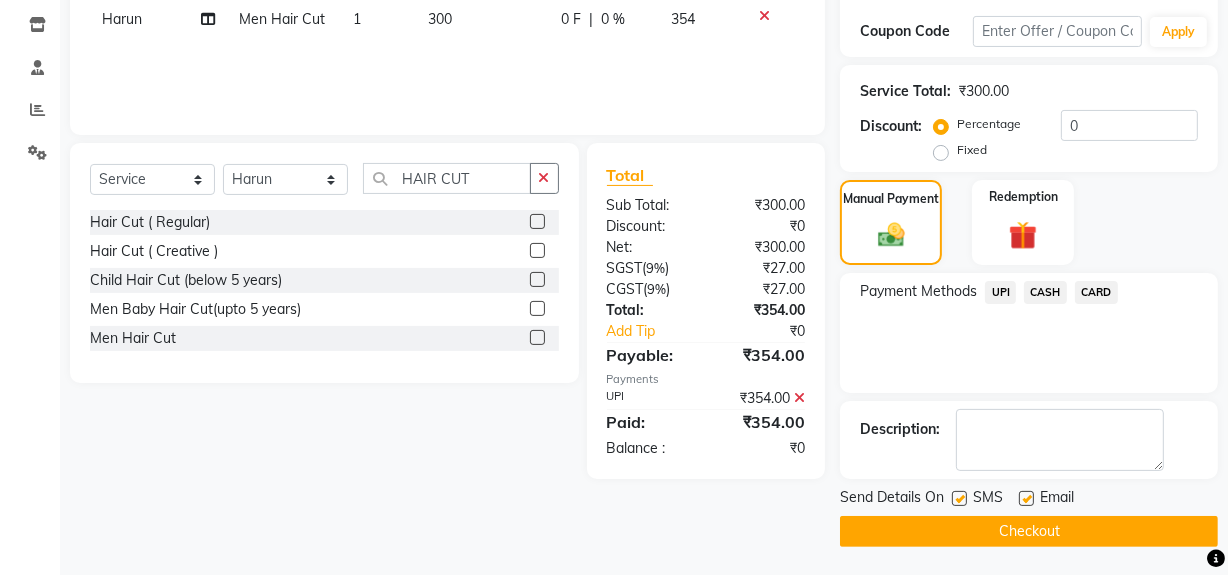 click on "Checkout" 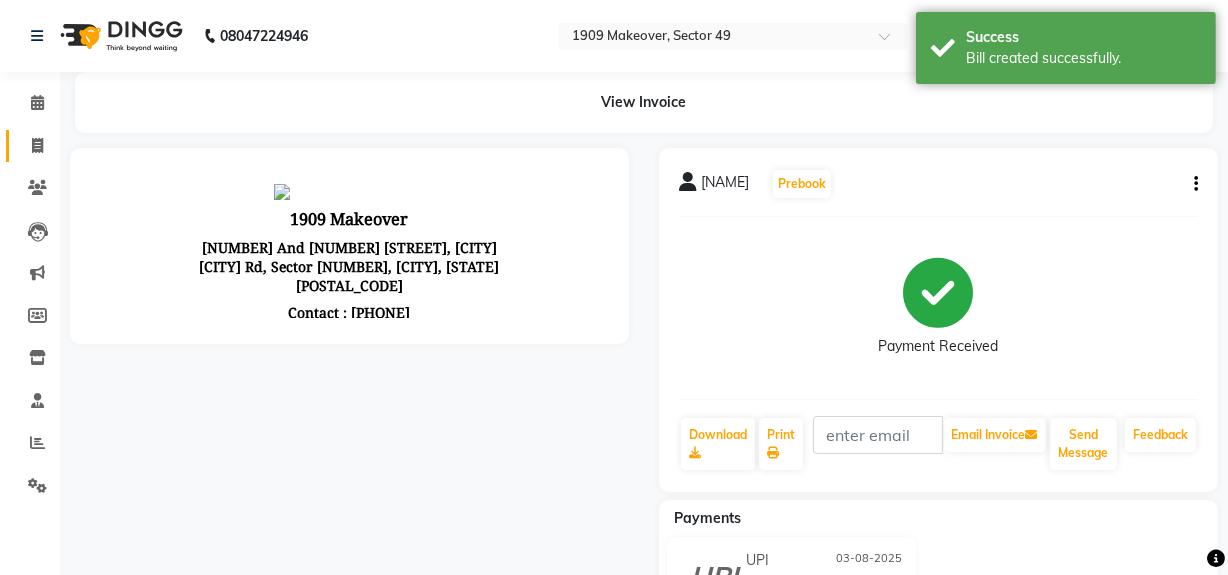 scroll, scrollTop: 0, scrollLeft: 0, axis: both 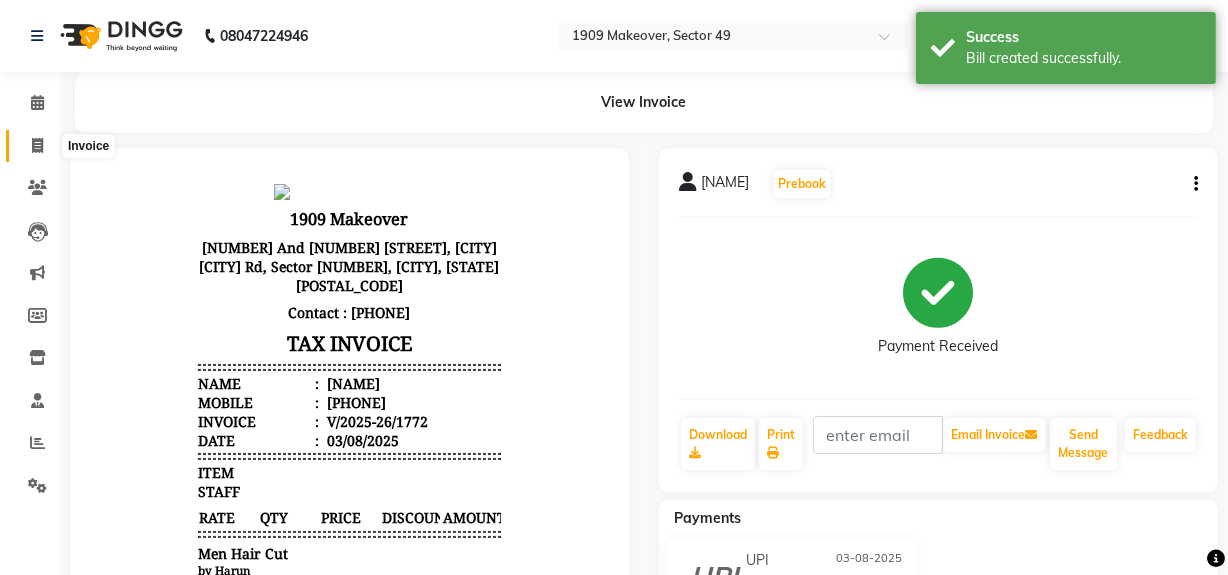 click 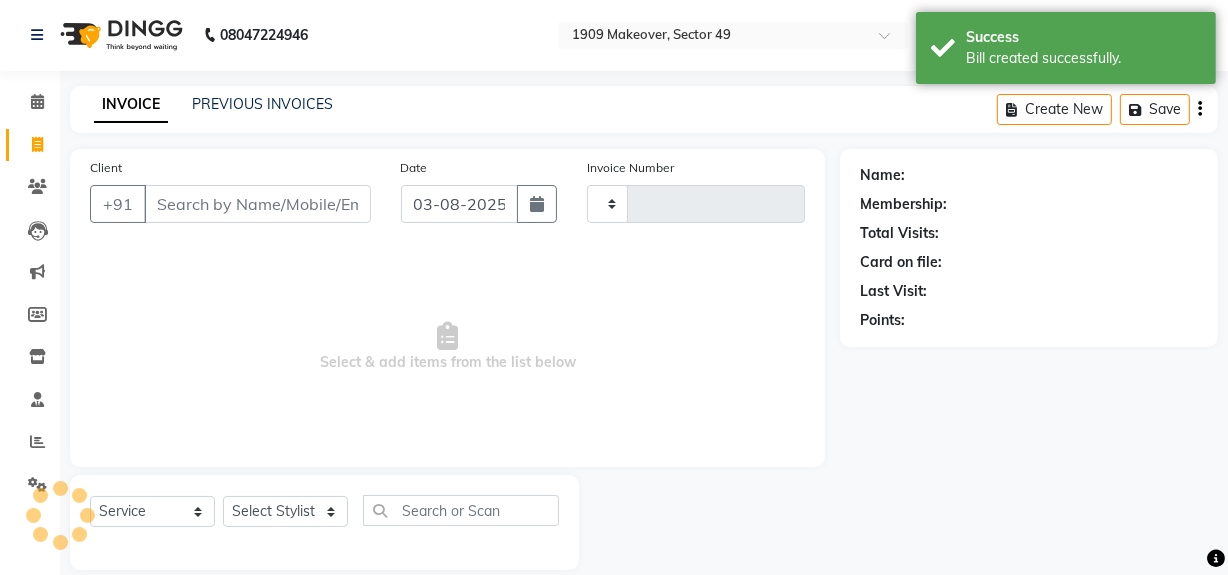 type on "1773" 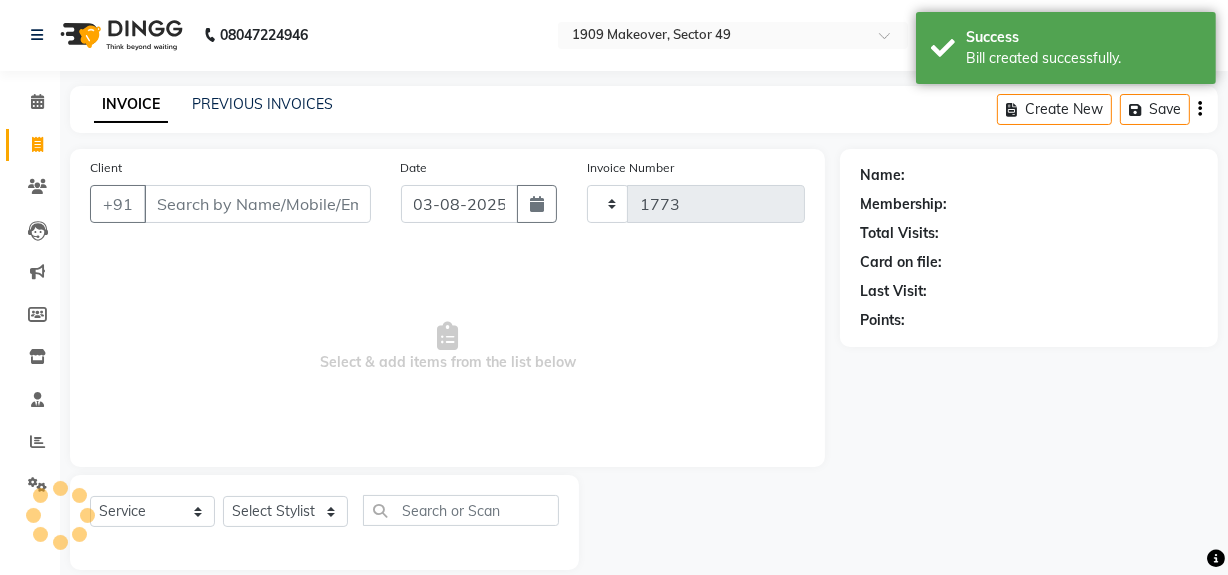 scroll, scrollTop: 26, scrollLeft: 0, axis: vertical 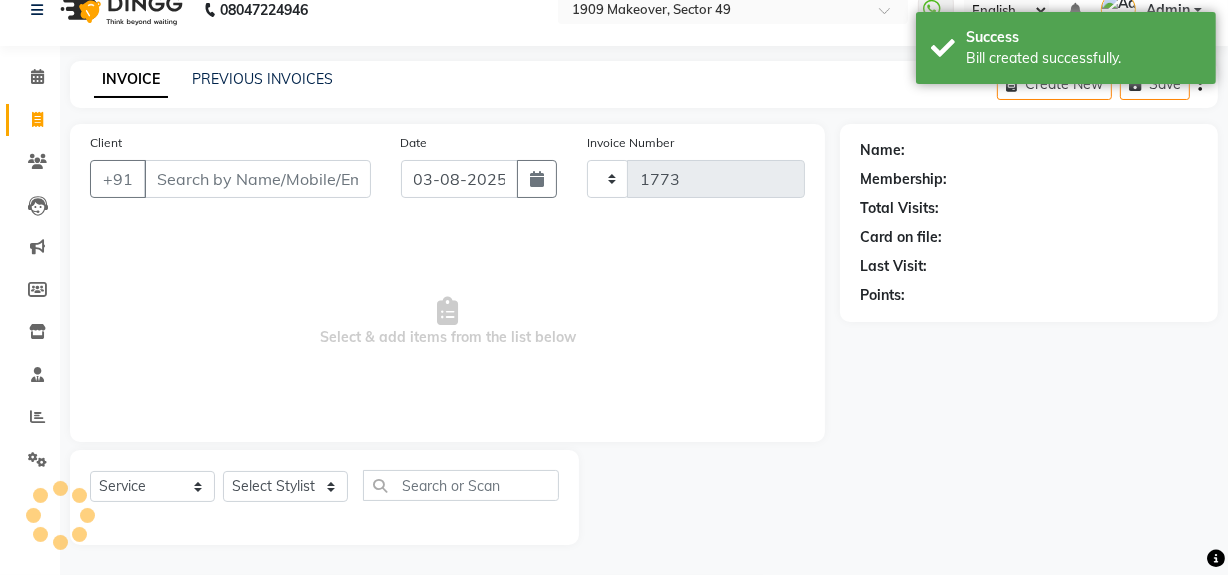 select on "6923" 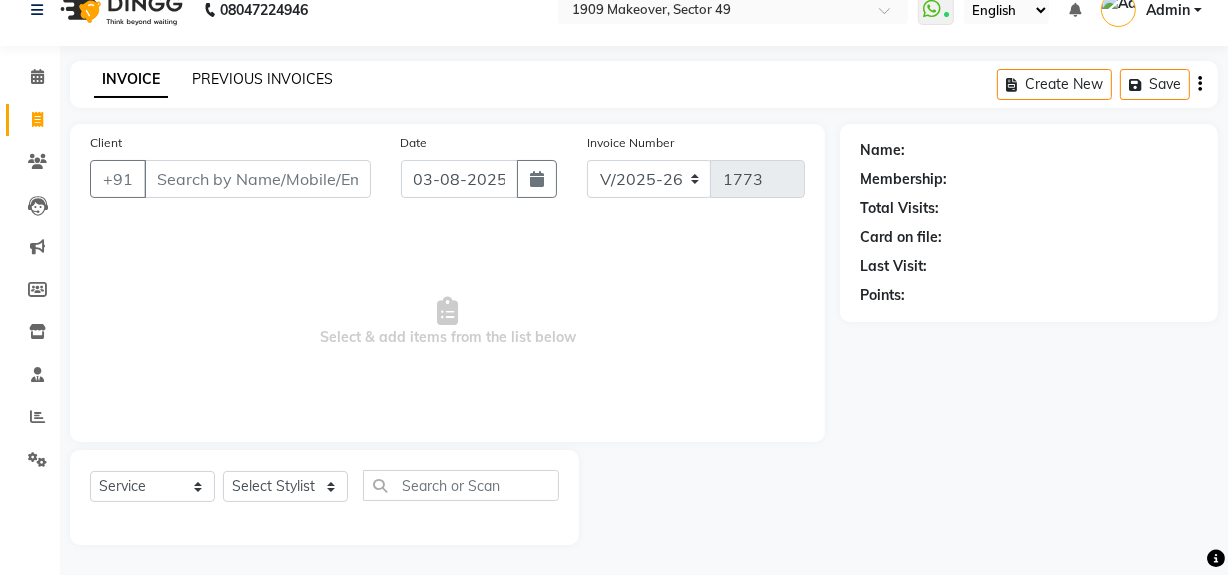 click on "PREVIOUS INVOICES" 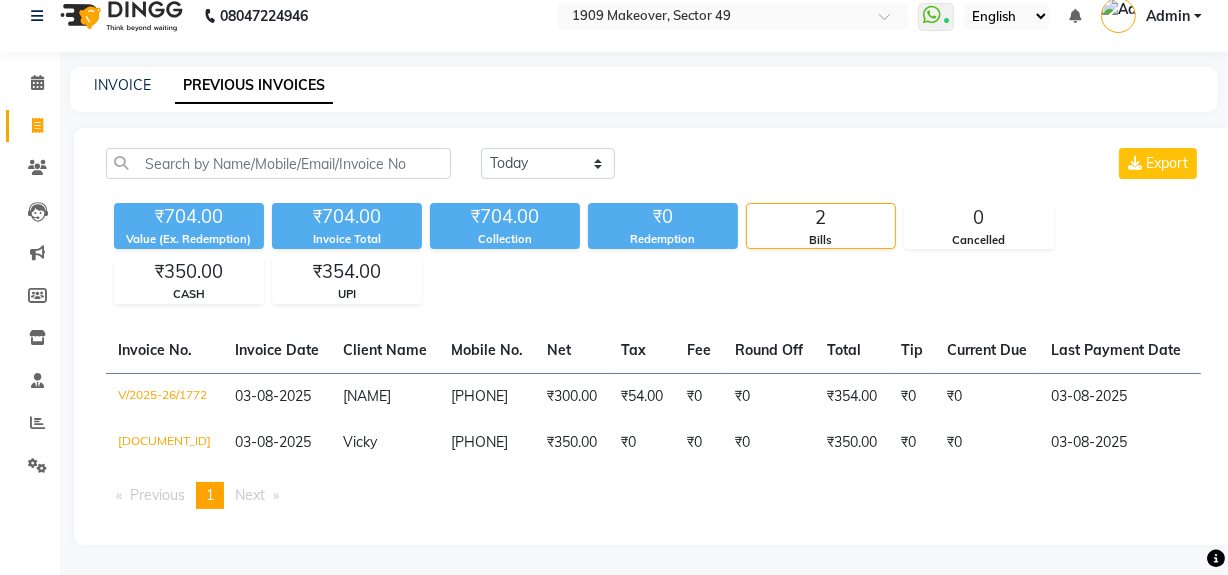 scroll, scrollTop: 32, scrollLeft: 0, axis: vertical 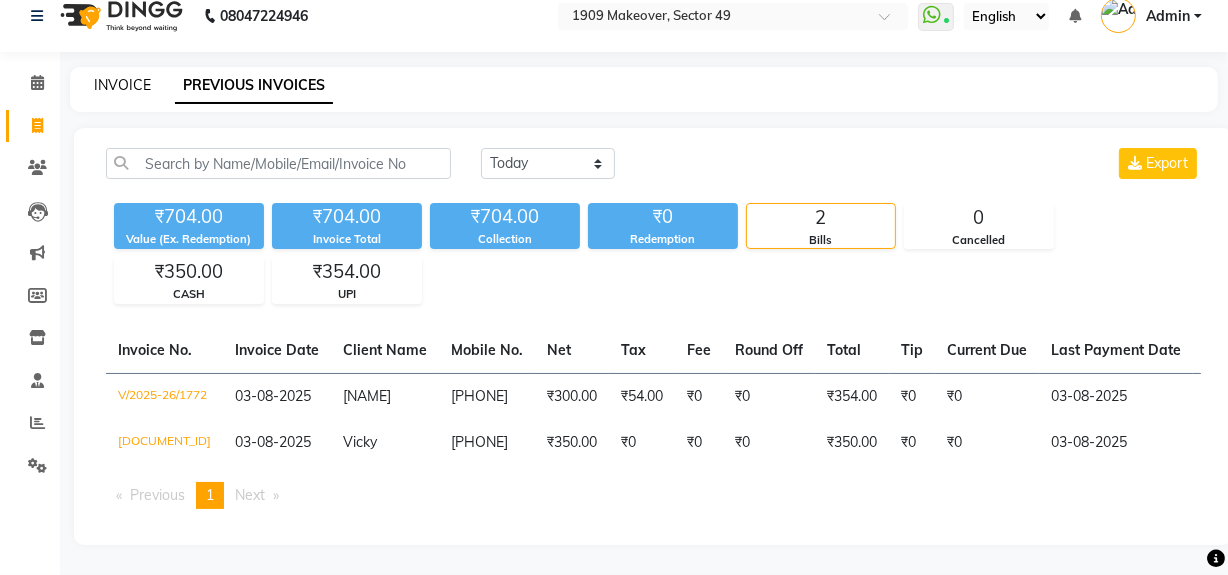 click on "INVOICE" 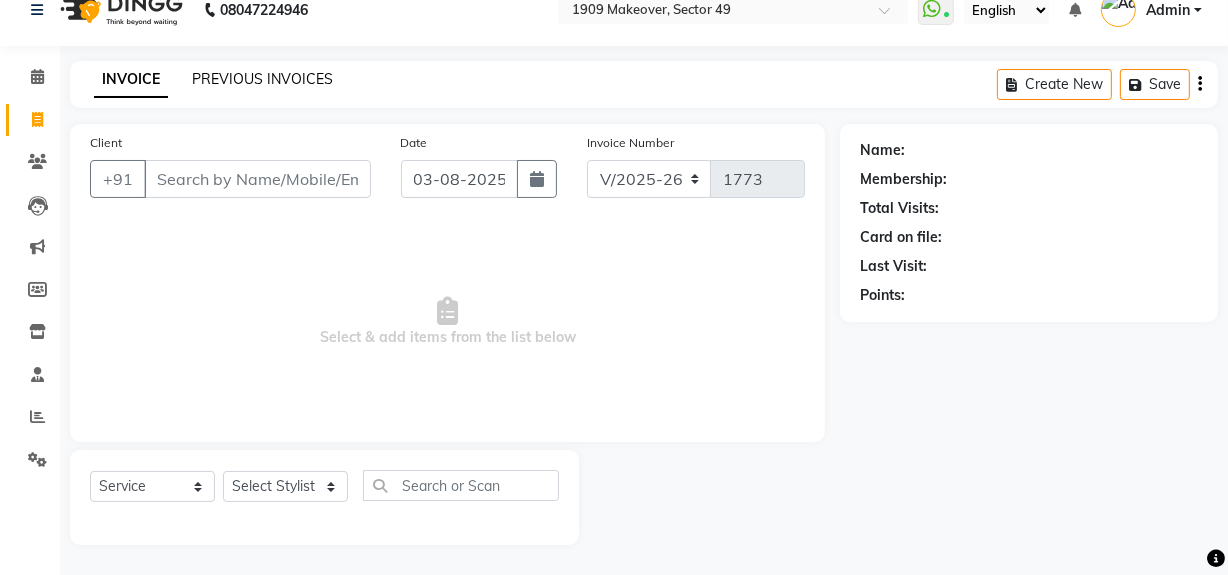 click on "PREVIOUS INVOICES" 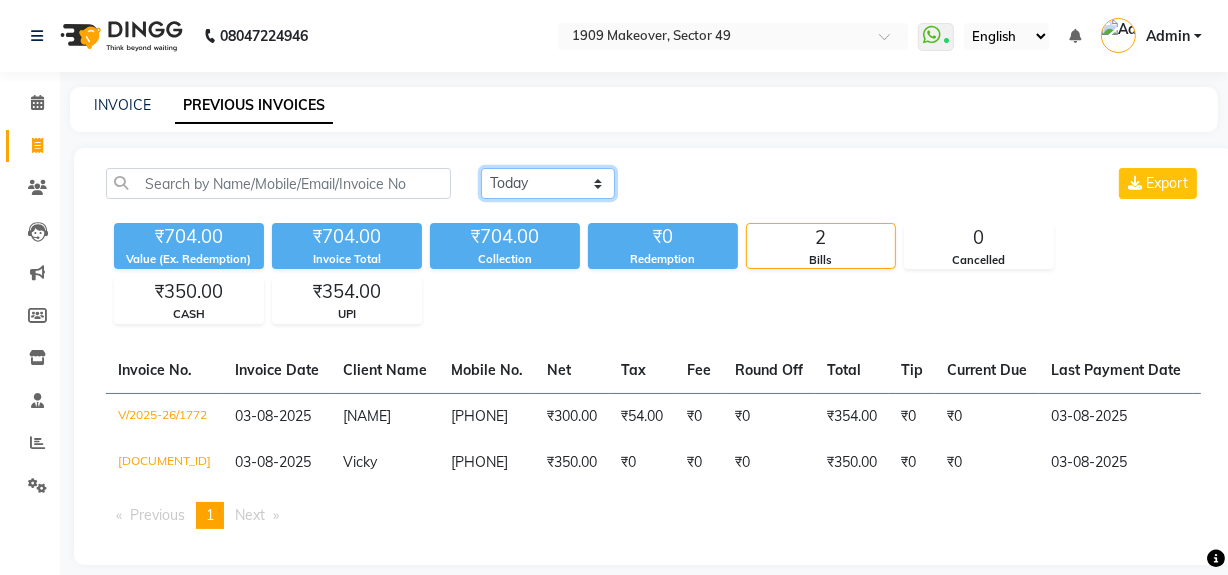 click on "Today Yesterday Custom Range" 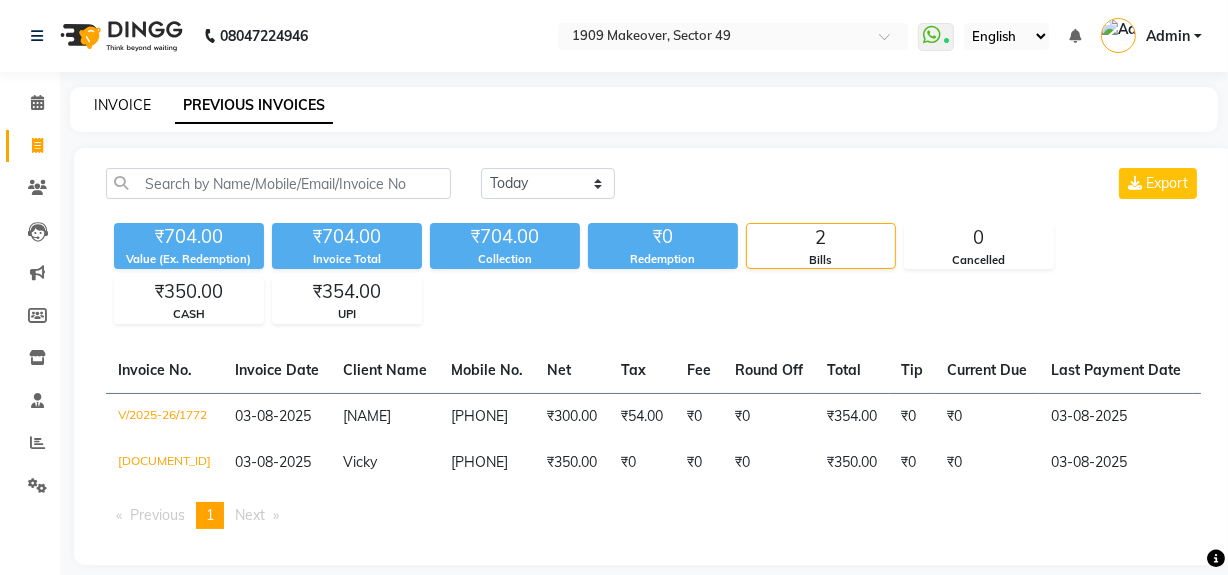 click on "INVOICE" 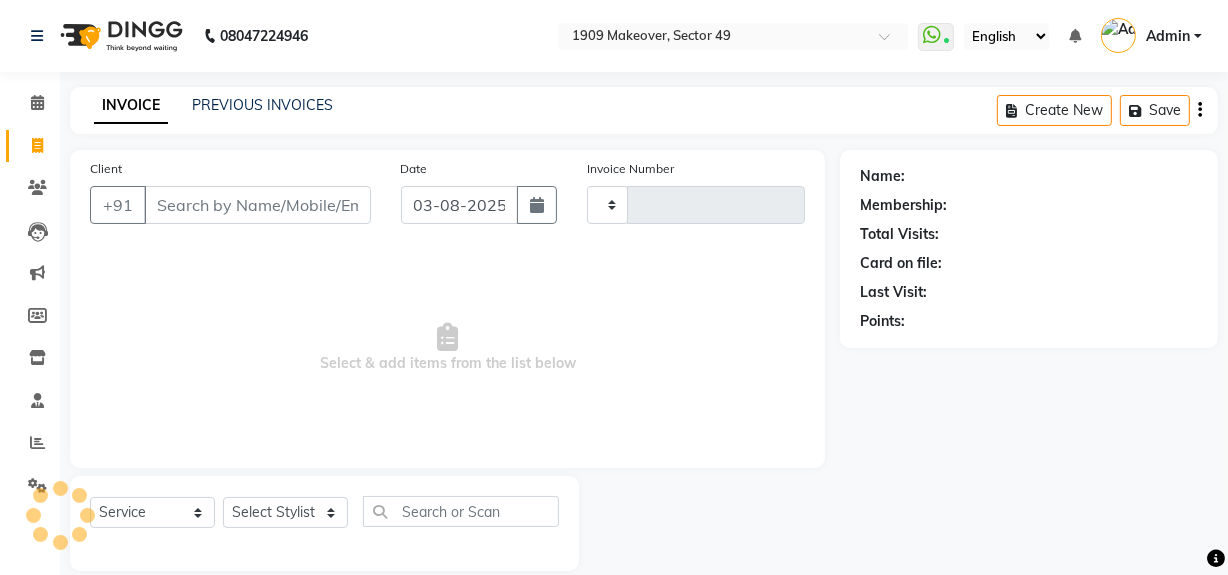 type on "1773" 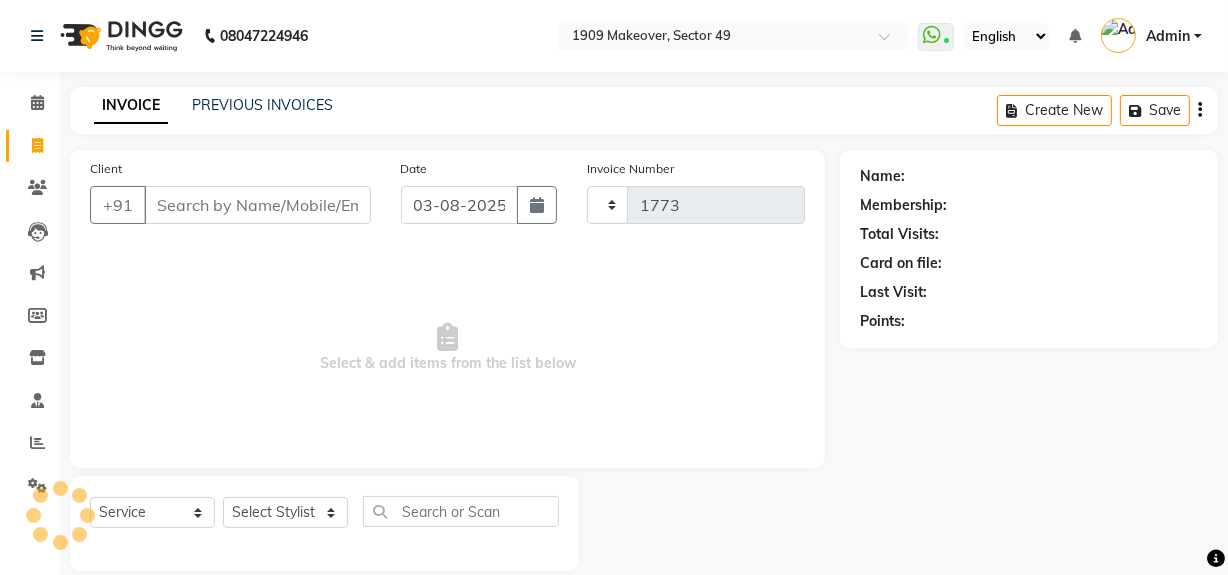scroll, scrollTop: 26, scrollLeft: 0, axis: vertical 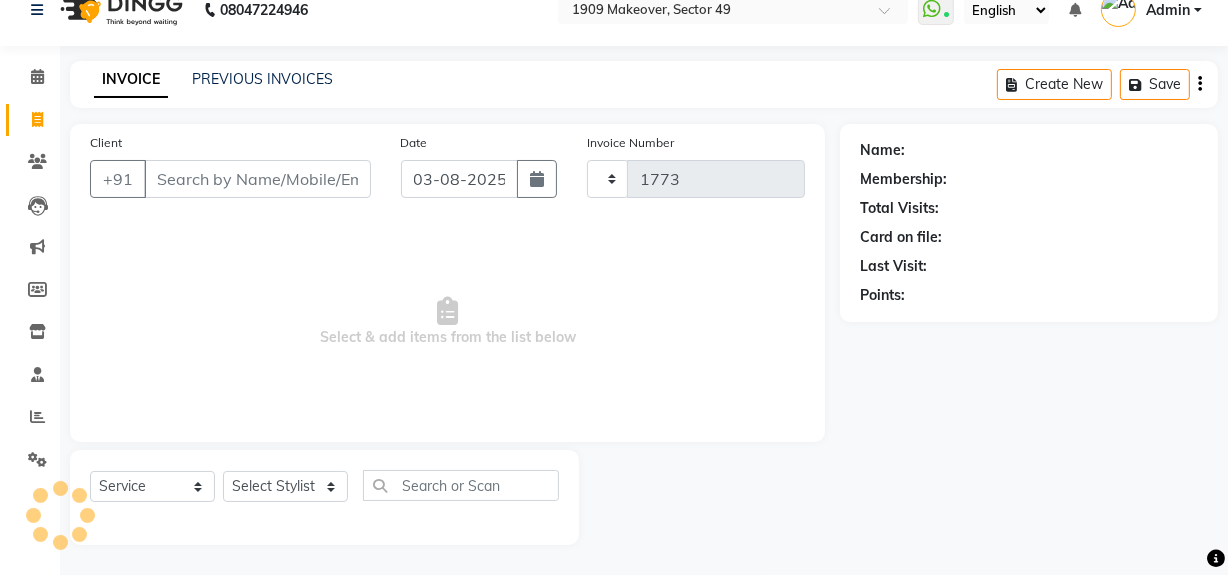 select on "6923" 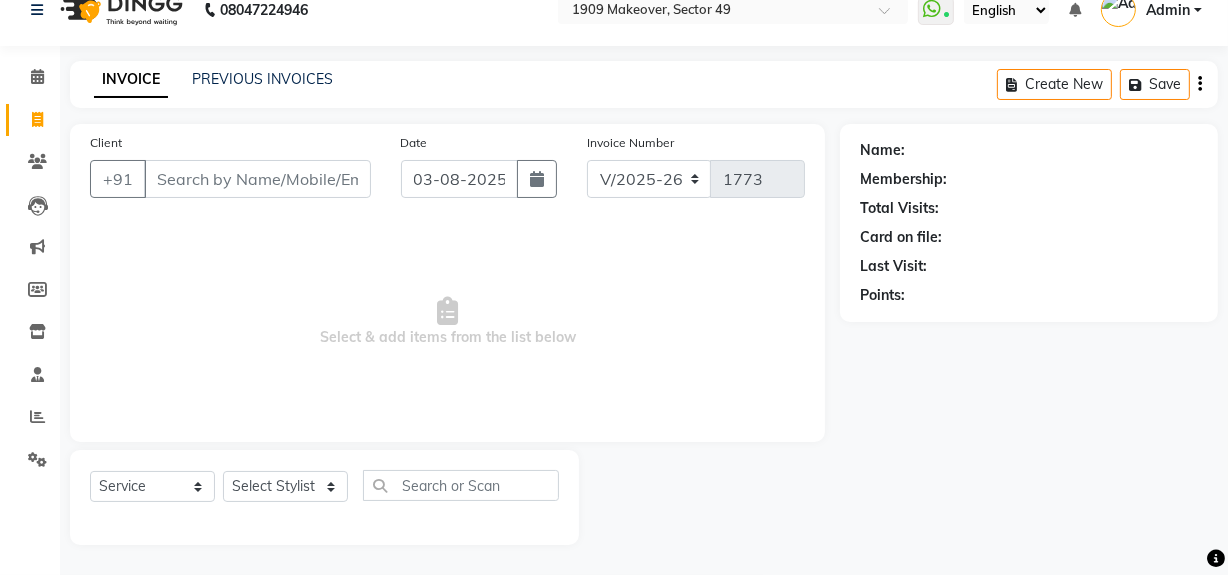 click on "Client" at bounding box center [257, 179] 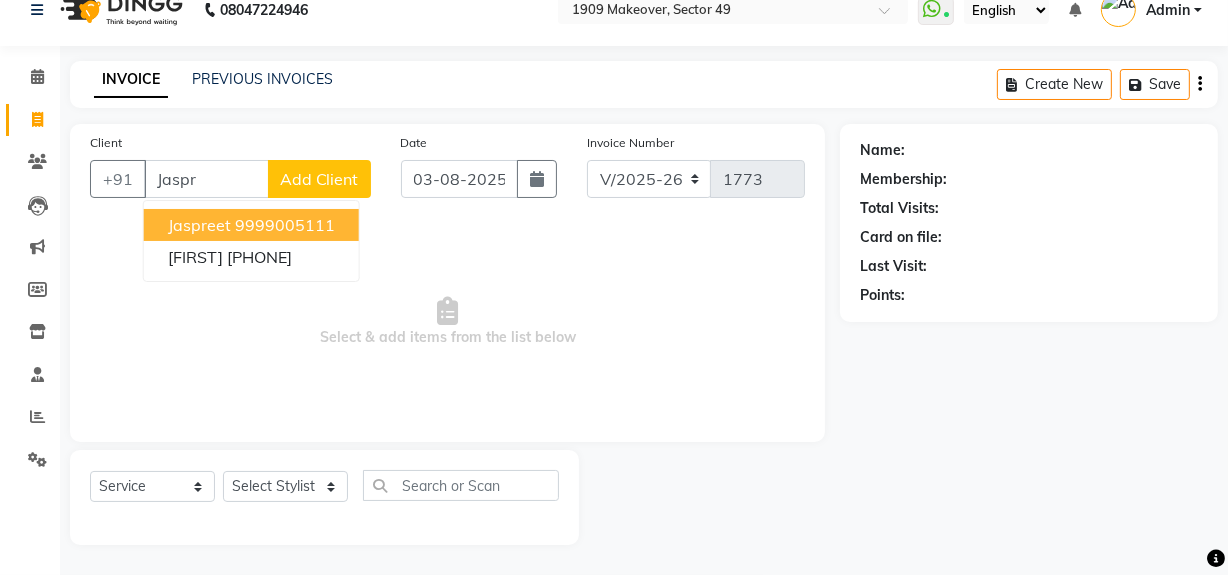 click on "9999005111" at bounding box center (285, 225) 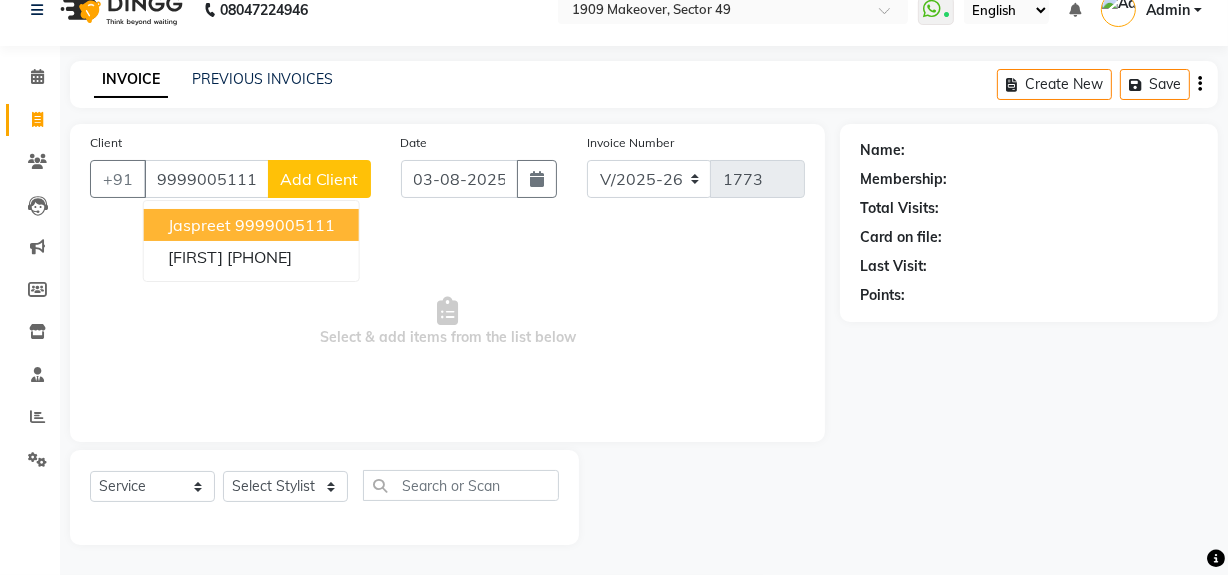 type on "9999005111" 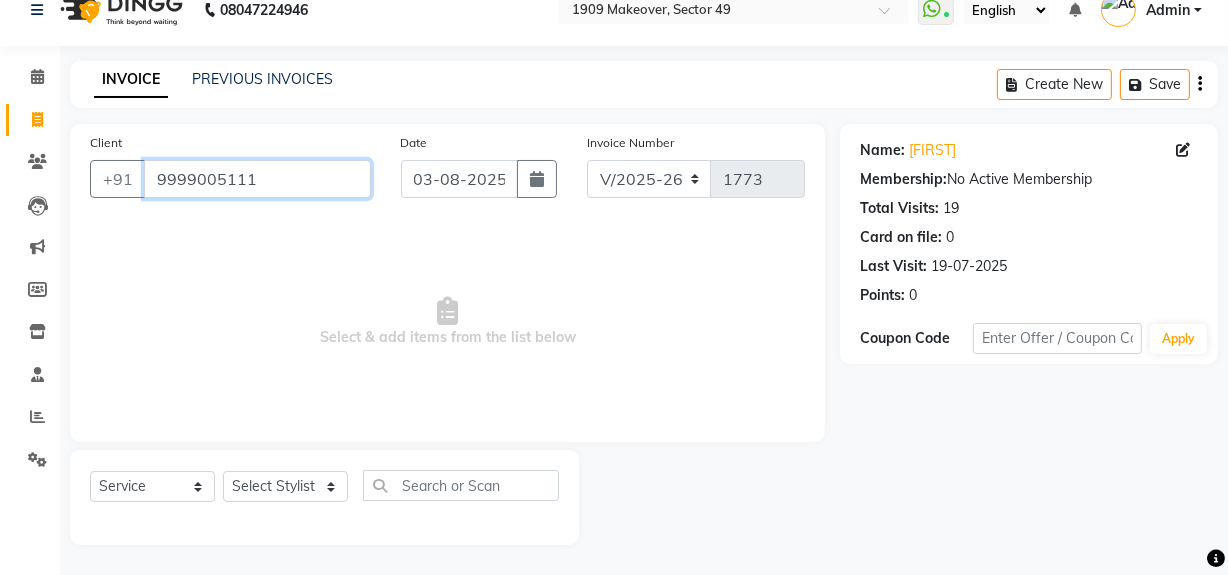 click on "9999005111" at bounding box center [257, 179] 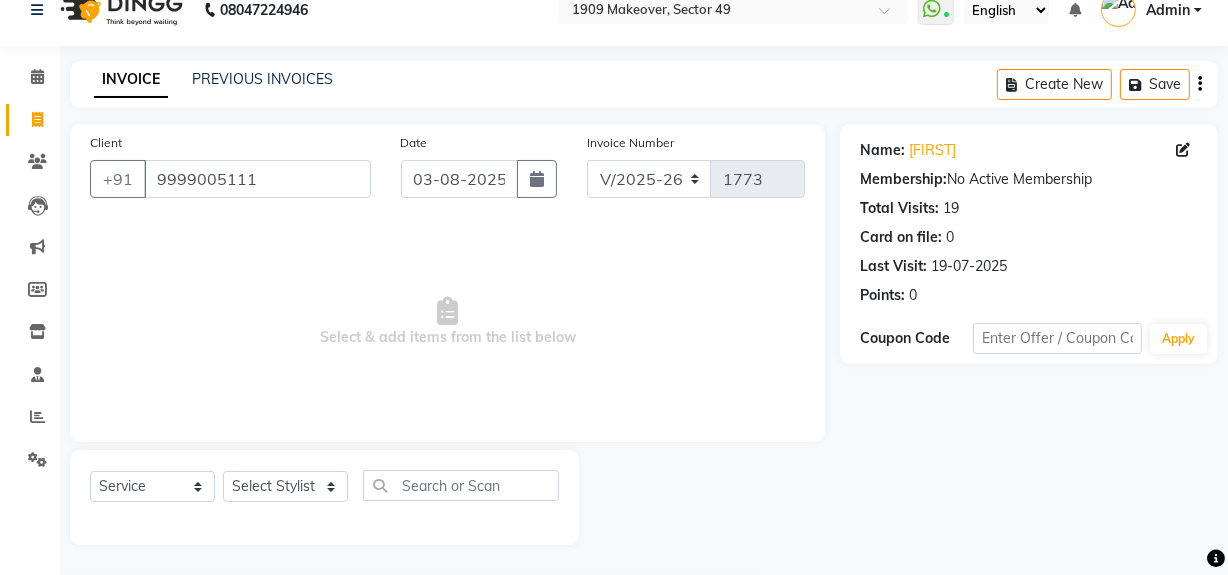 click on "Select & add items from the list below" at bounding box center [447, 322] 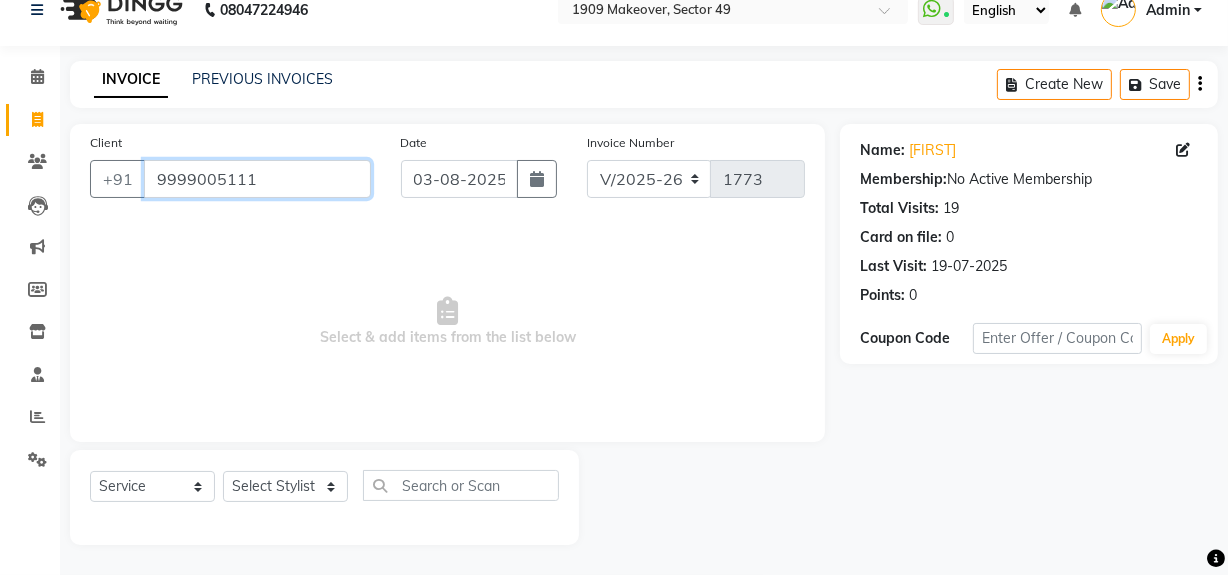 click on "9999005111" at bounding box center (257, 179) 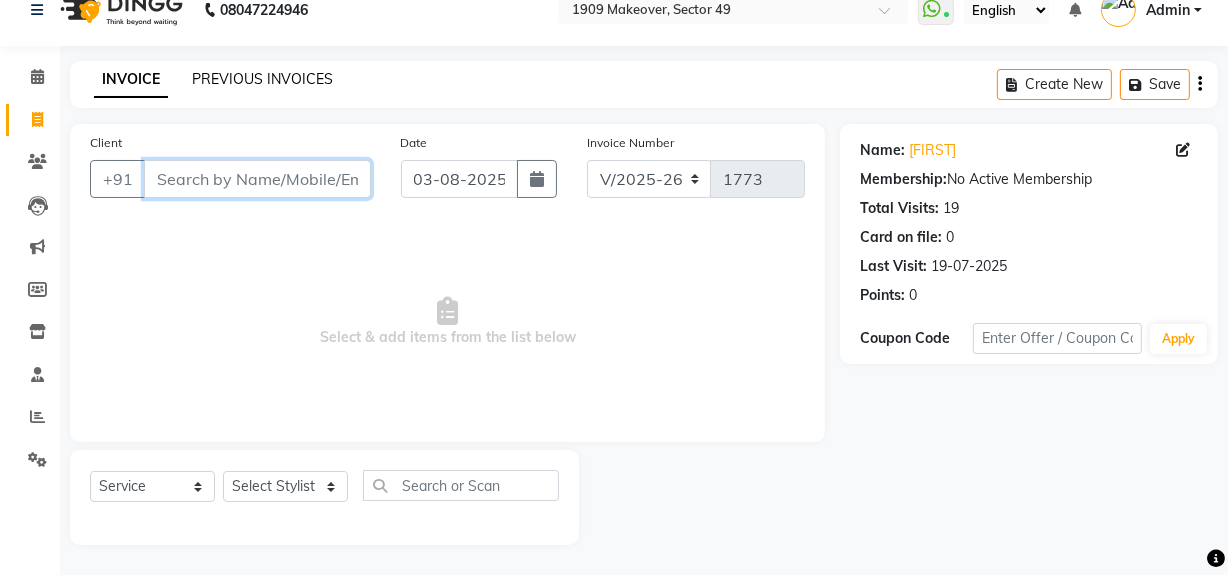 type 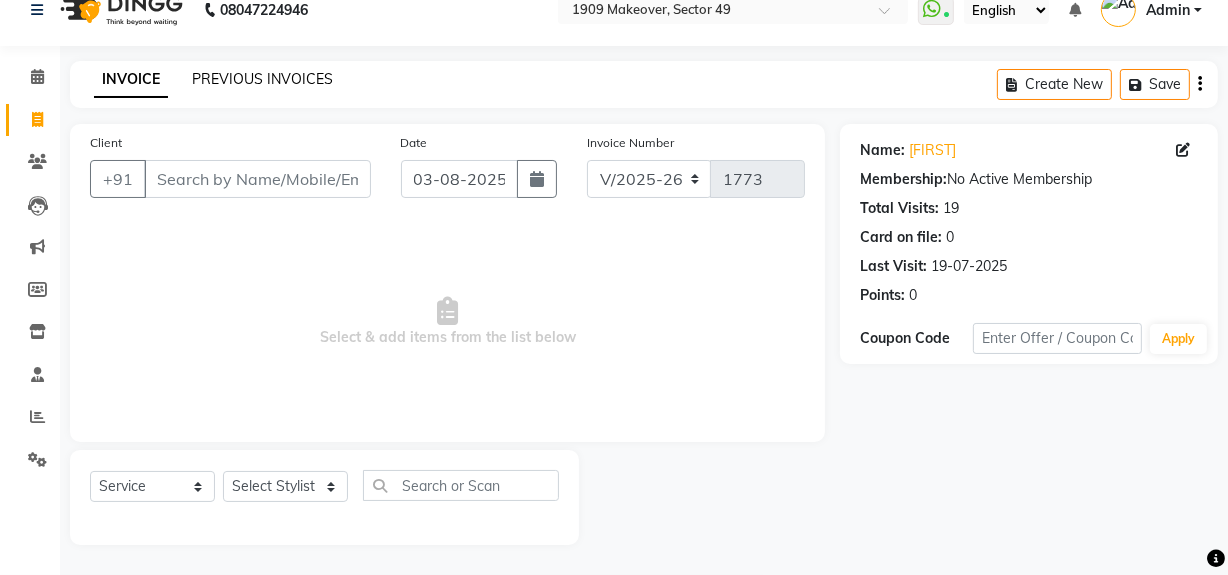 click on "PREVIOUS INVOICES" 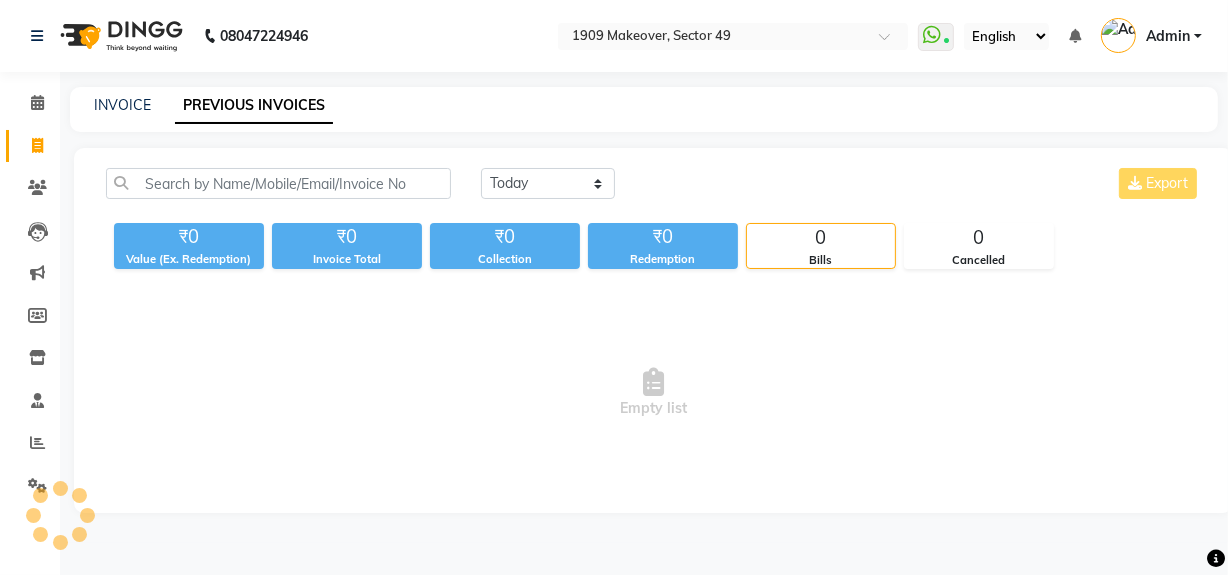 scroll, scrollTop: 0, scrollLeft: 0, axis: both 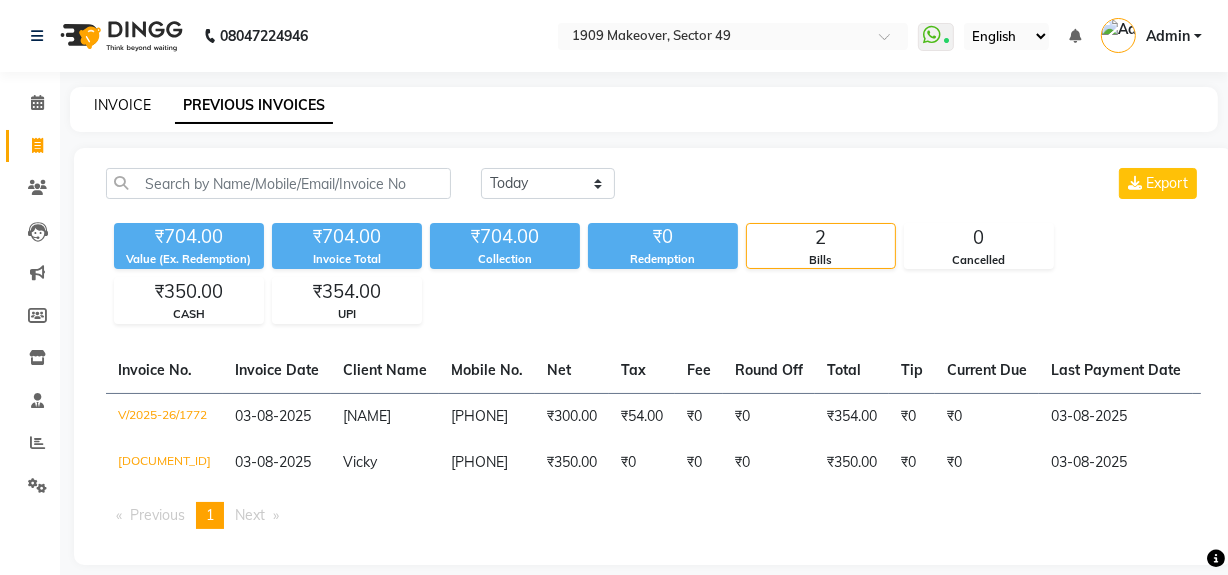 click on "INVOICE" 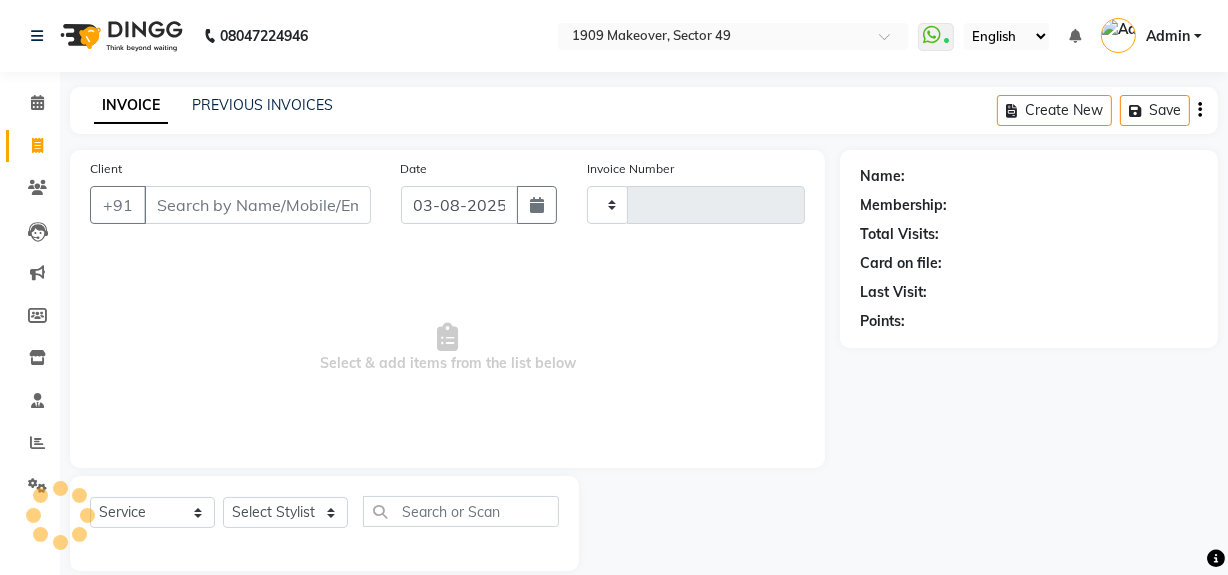 scroll, scrollTop: 26, scrollLeft: 0, axis: vertical 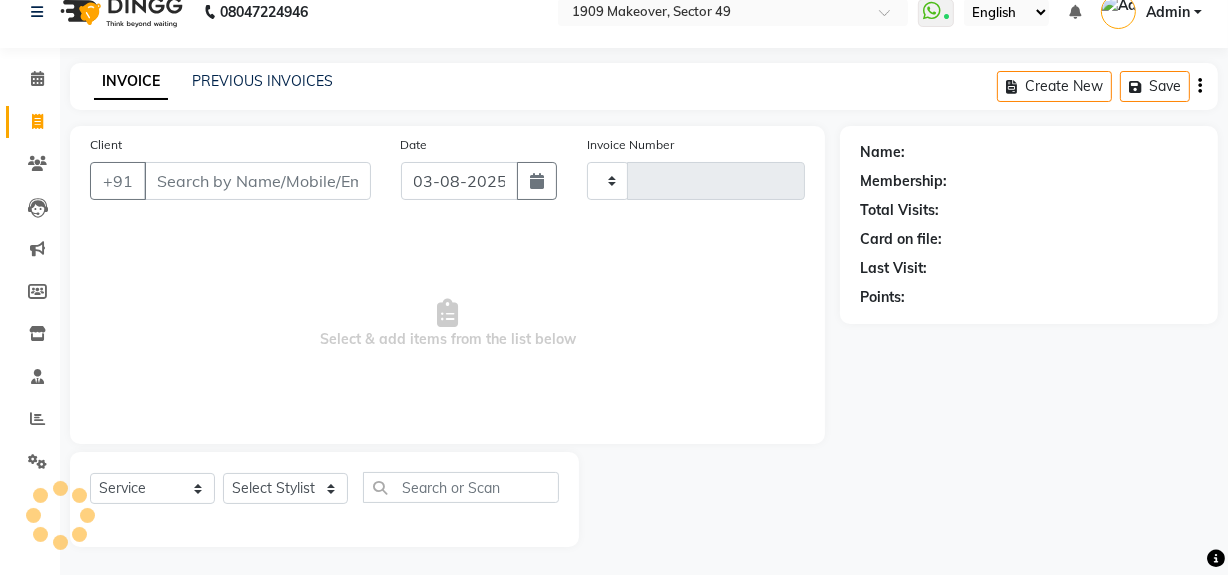 type on "1773" 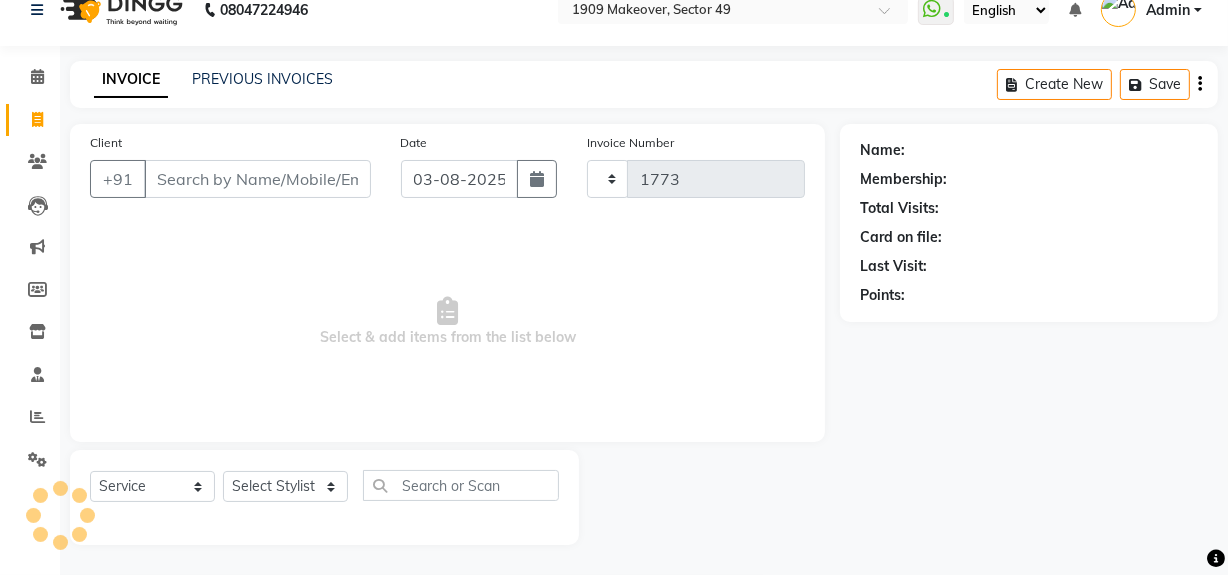 select on "6923" 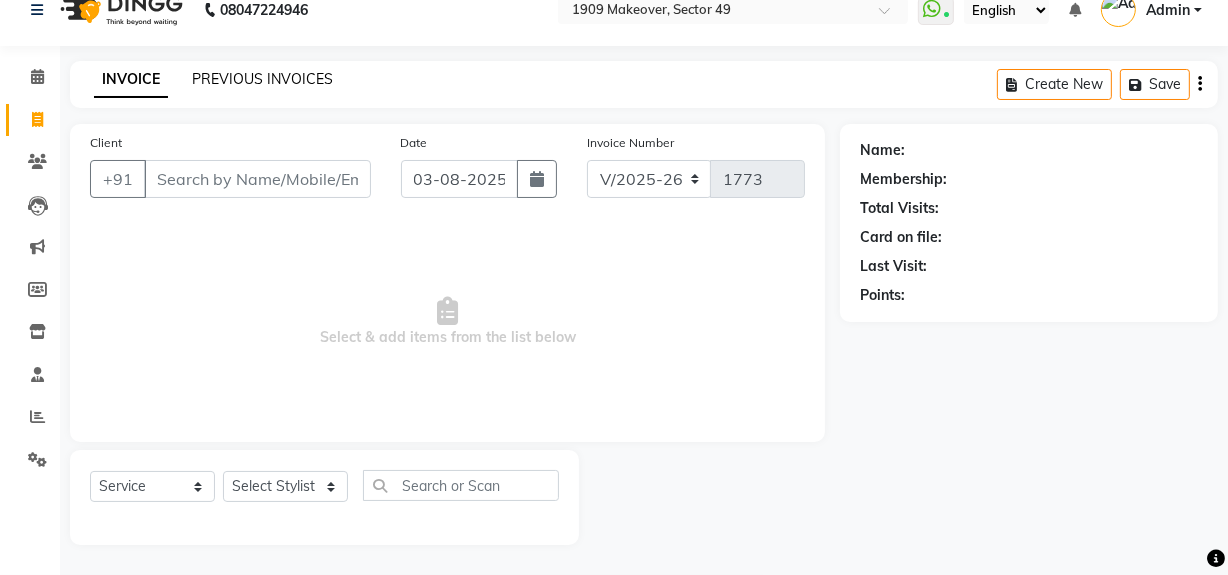 click on "PREVIOUS INVOICES" 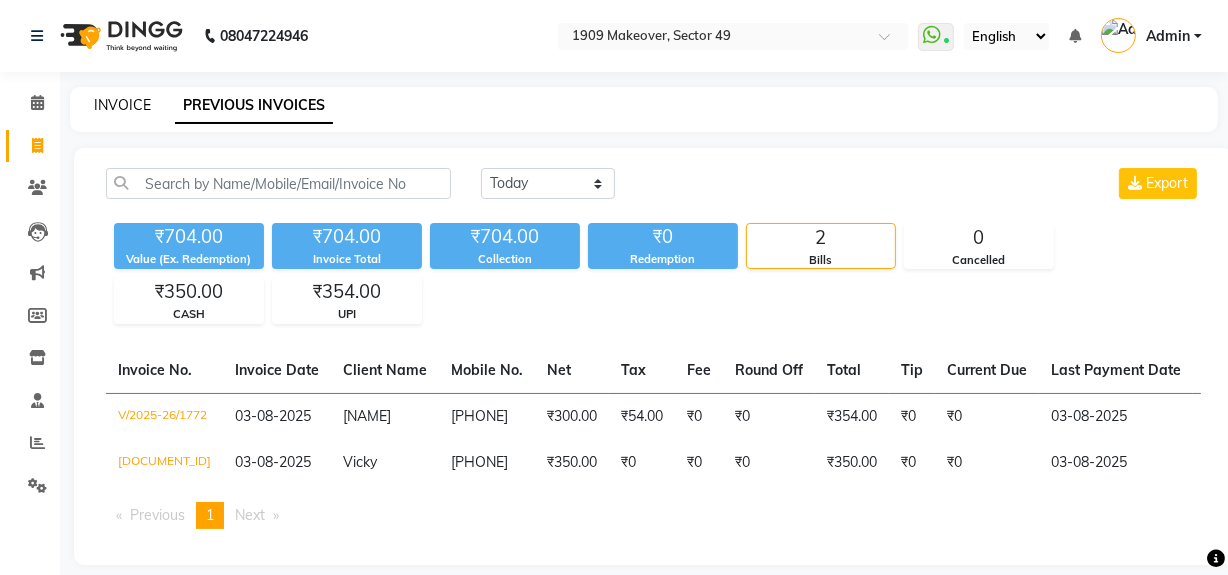click on "INVOICE" 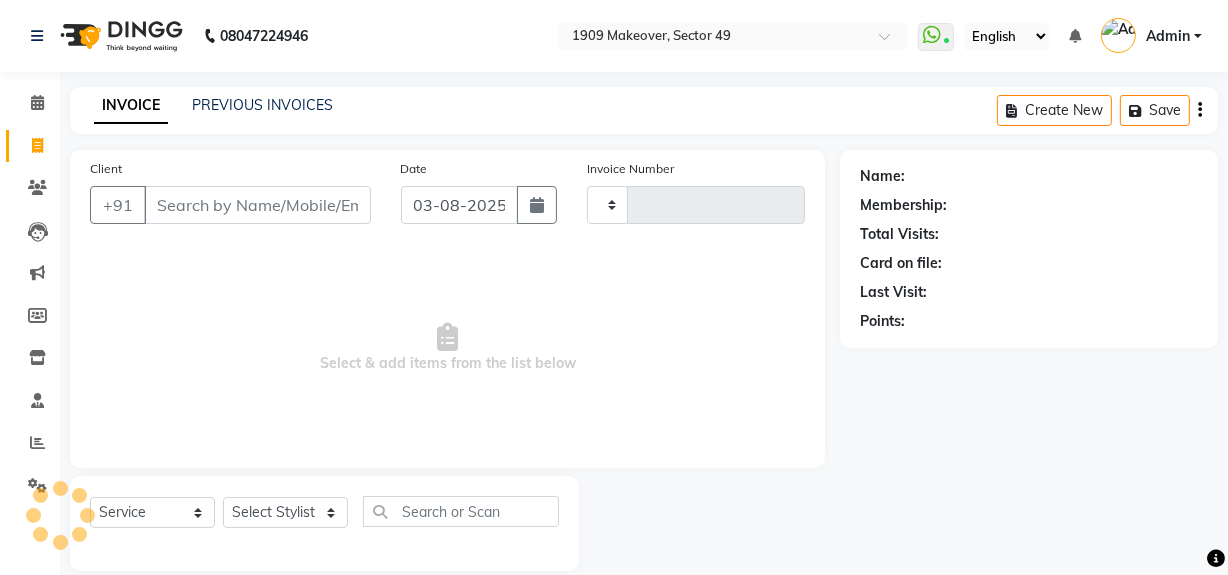 type on "1773" 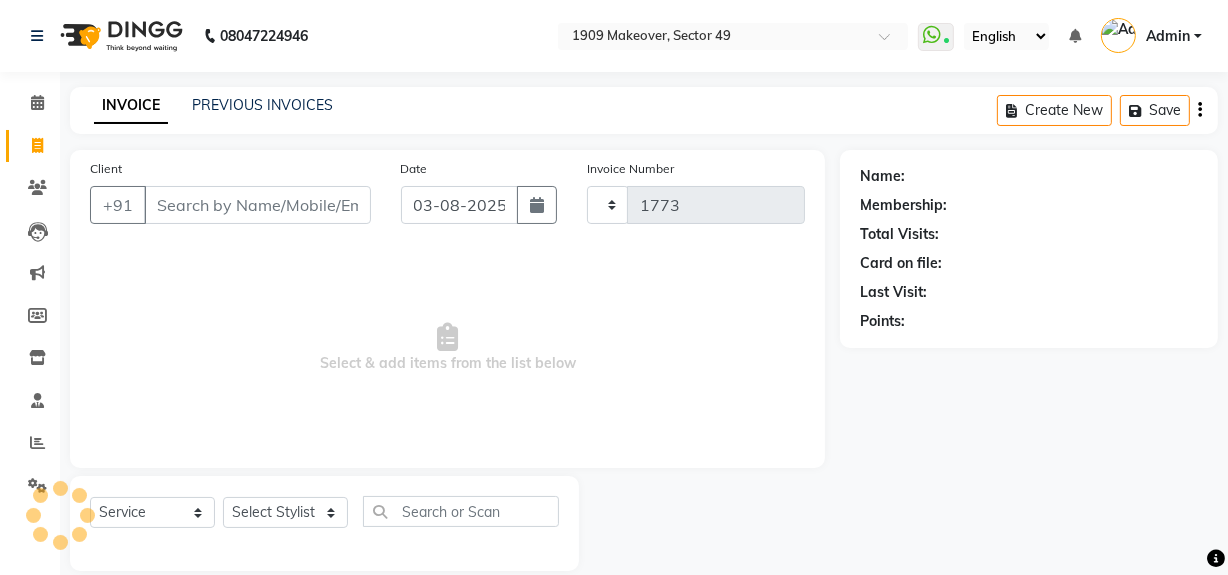 scroll, scrollTop: 26, scrollLeft: 0, axis: vertical 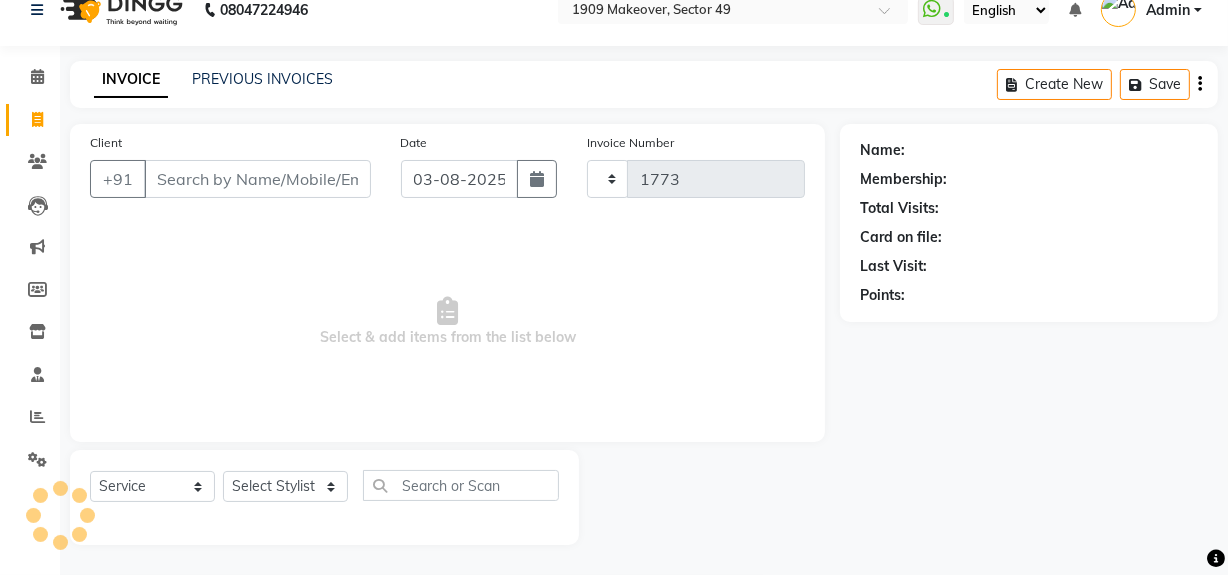 select on "6923" 